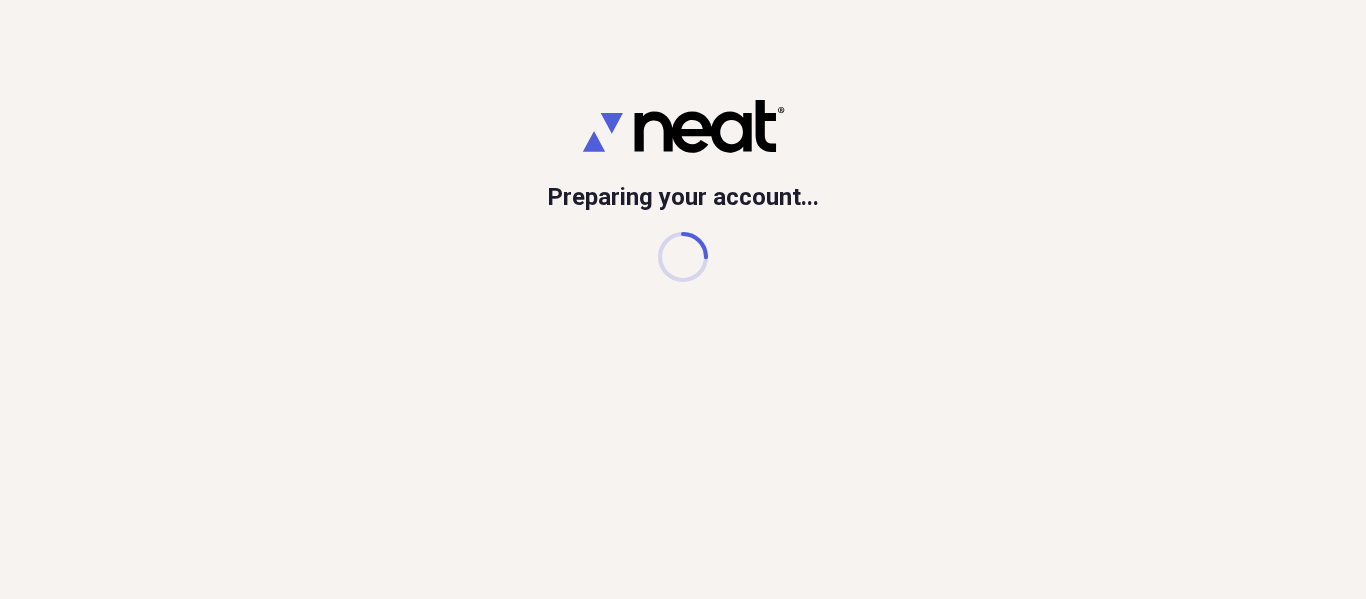 scroll, scrollTop: 0, scrollLeft: 0, axis: both 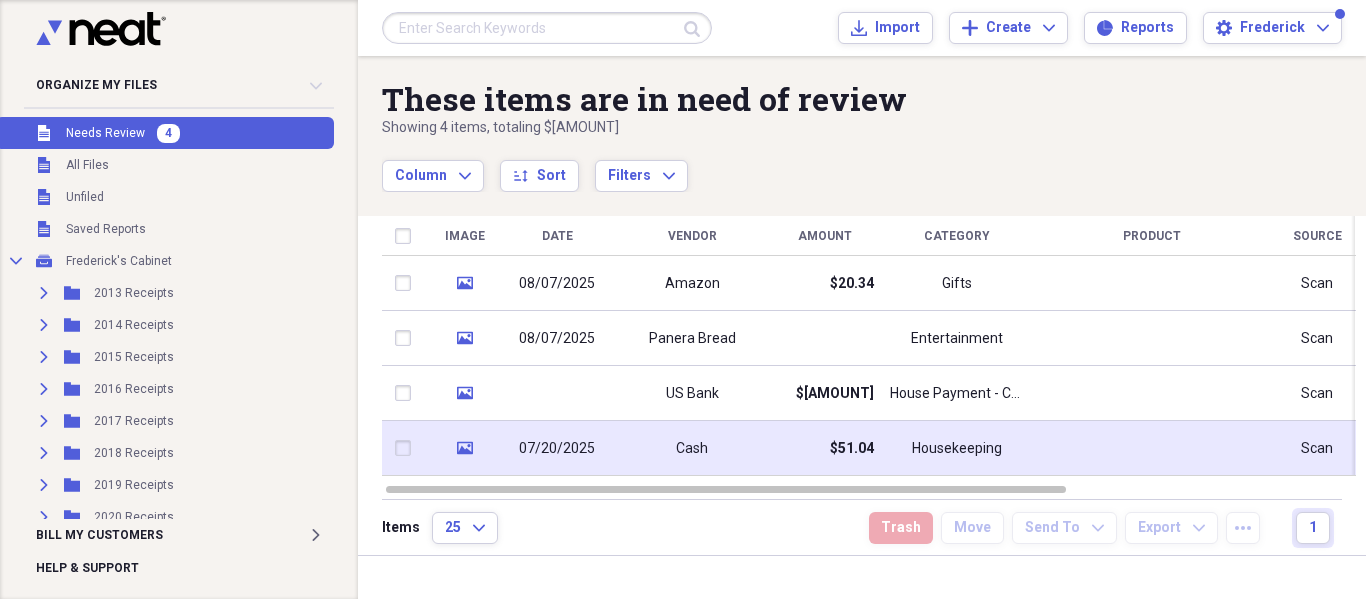 click on "$51.04" at bounding box center (824, 448) 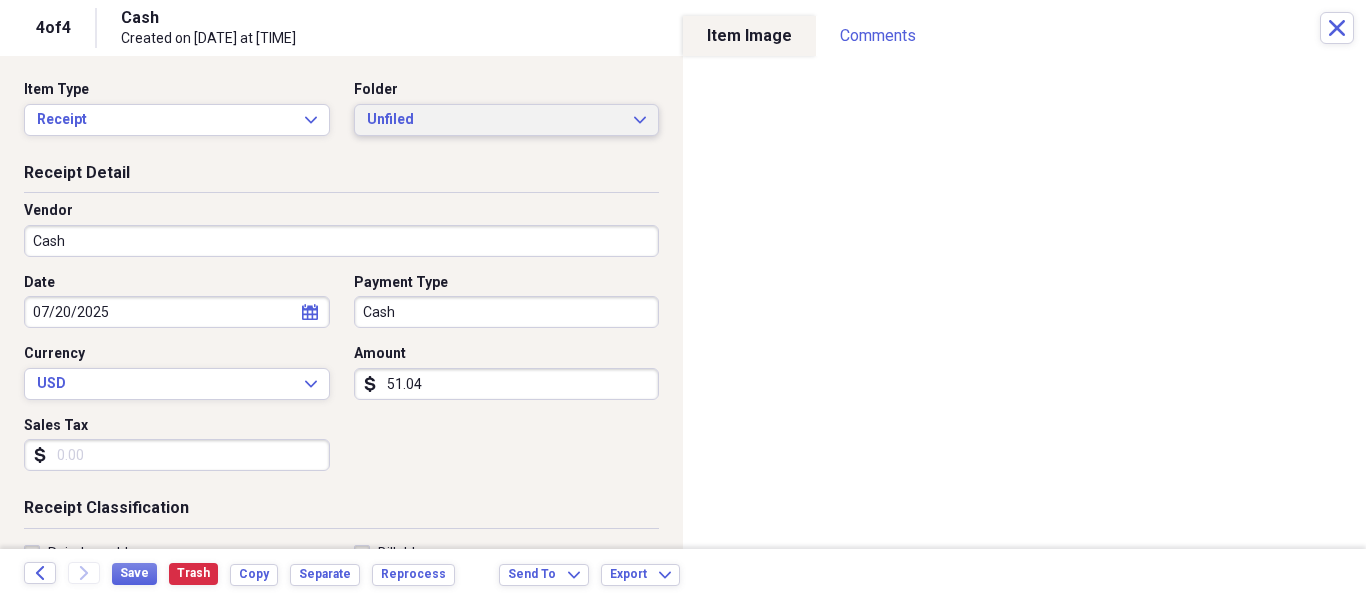 click on "Expand" 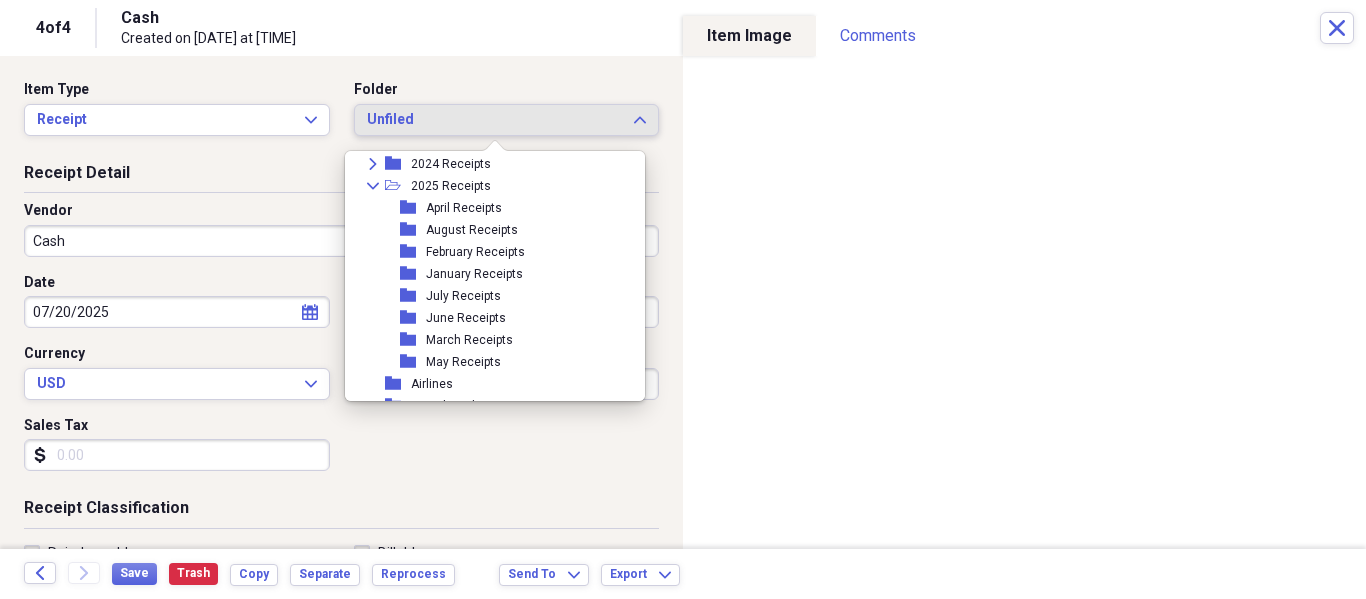 scroll, scrollTop: 300, scrollLeft: 0, axis: vertical 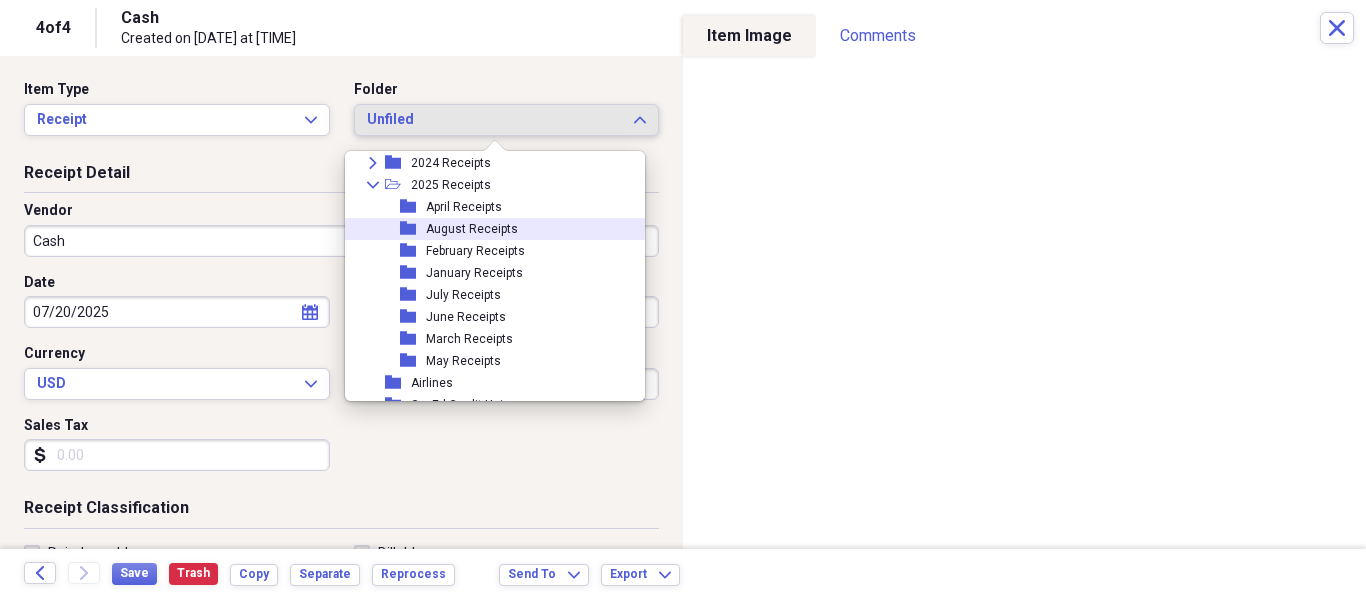 click on "August Receipts" at bounding box center [472, 229] 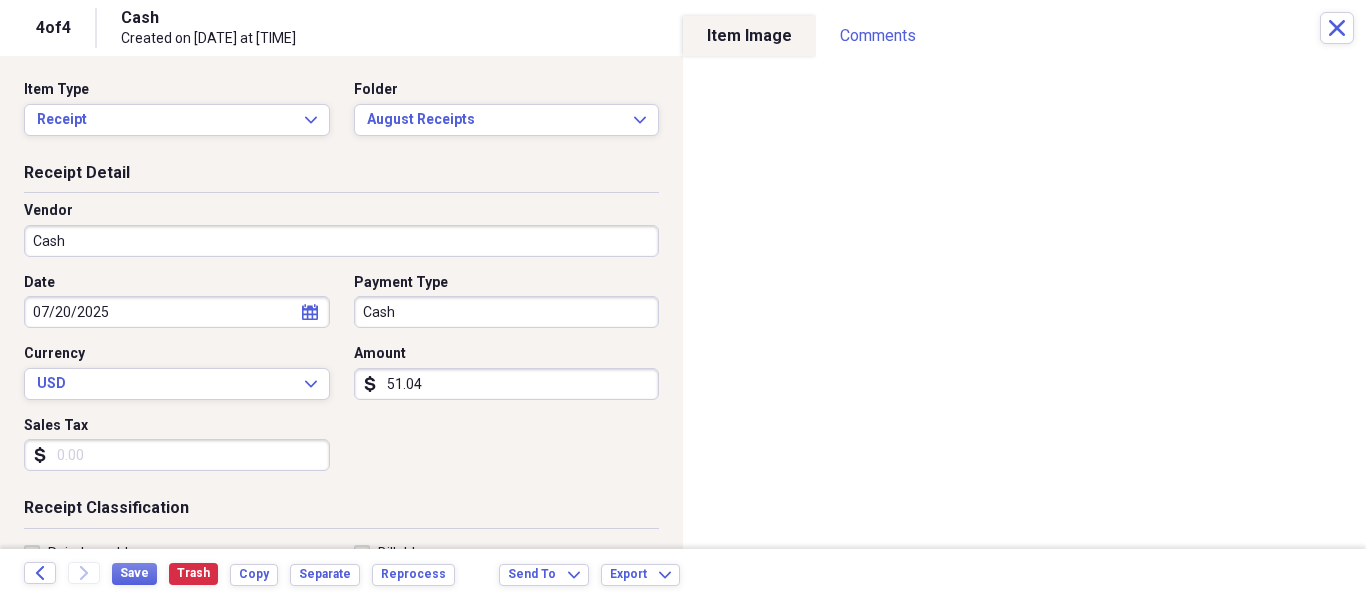 click on "Cash" at bounding box center (341, 241) 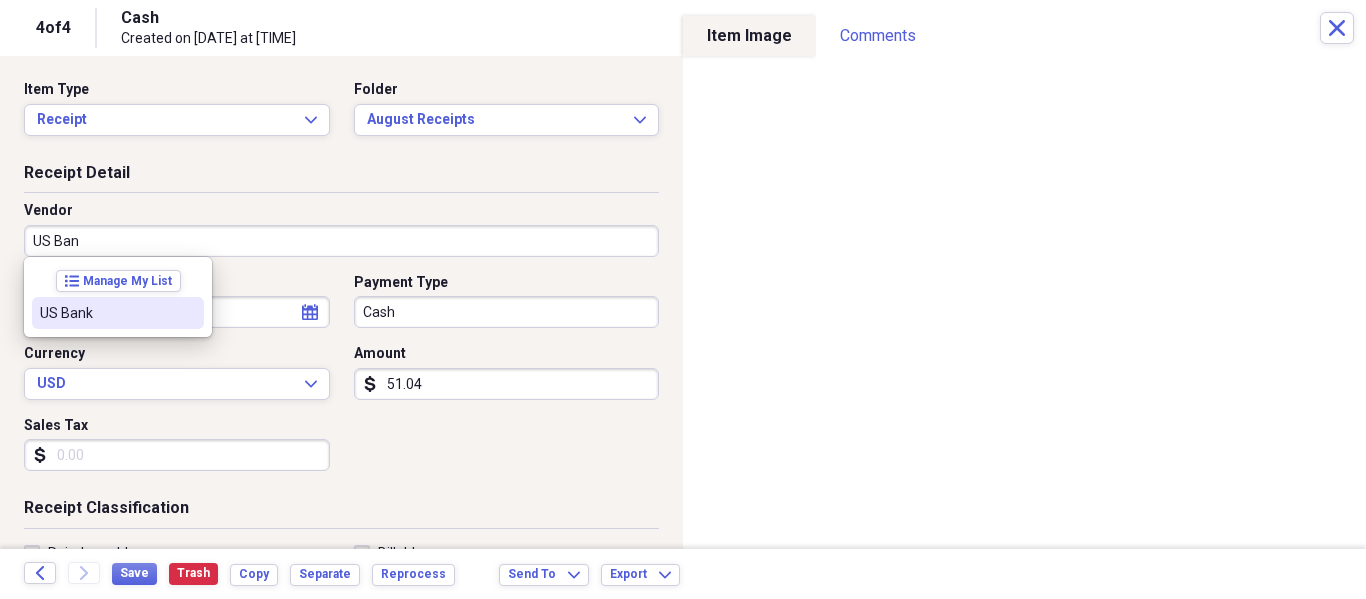 click on "US Bank" at bounding box center (106, 313) 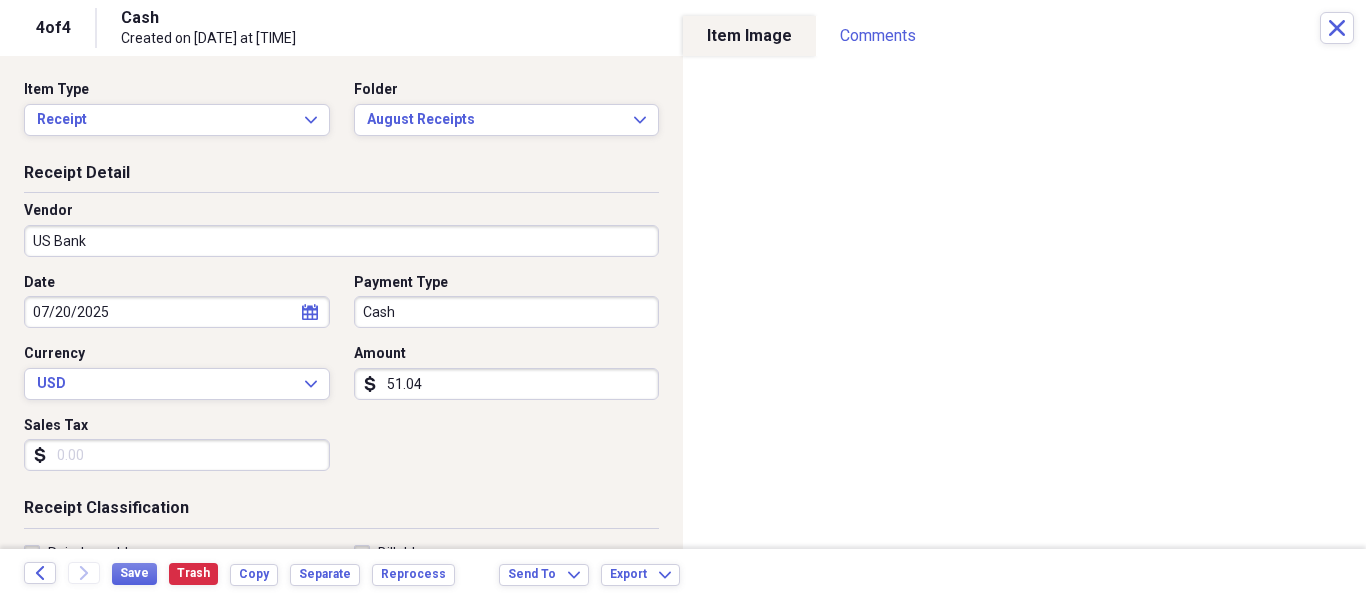 type on "House Payment - Cascade" 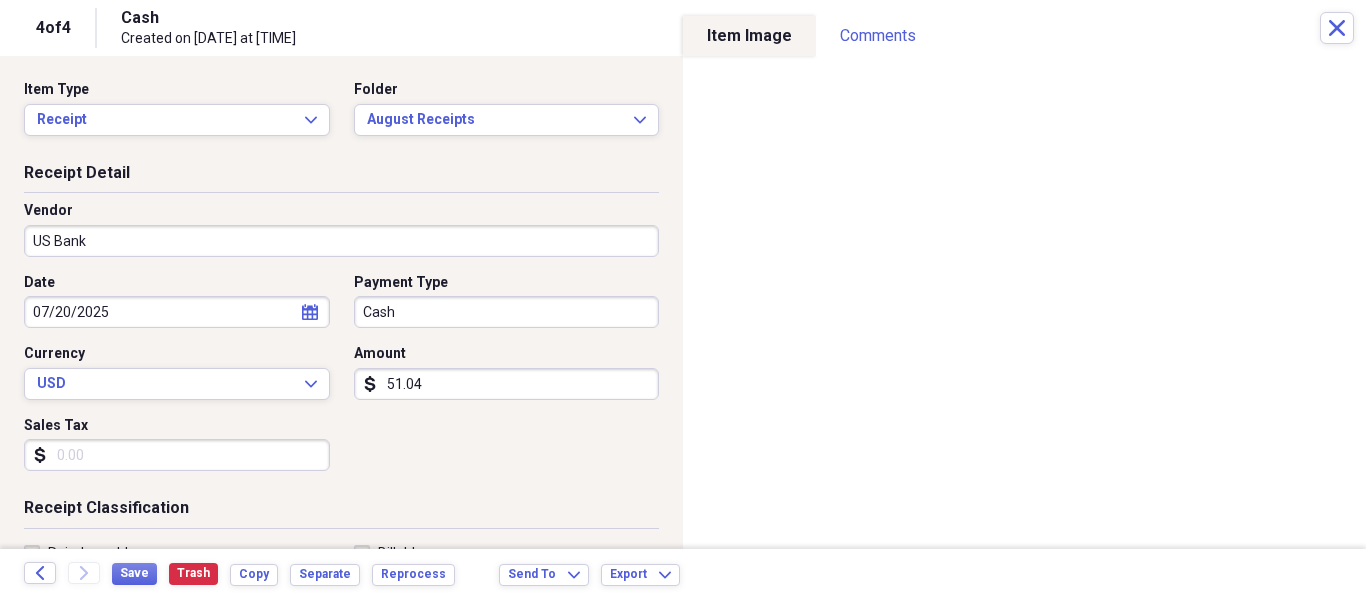 click 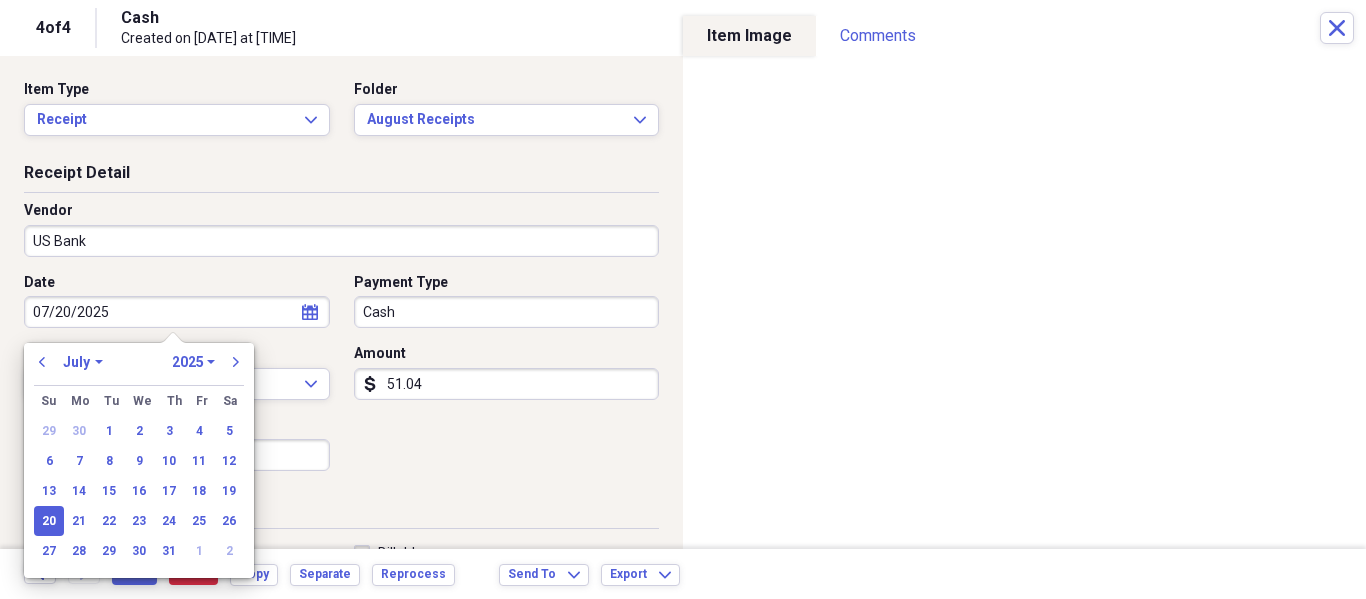 click on "previous January February March April May June July August September October November December 1970 1971 1972 1973 1974 1975 1976 1977 1978 1979 1980 1981 1982 1983 1984 1985 1986 1987 1988 1989 1990 1991 1992 1993 1994 1995 1996 1997 1998 1999 2000 2001 2002 2003 2004 2005 2006 2007 2008 2009 2010 2011 2012 2013 2014 2015 2016 2017 2018 2019 2020 2021 2022 2023 2024 2025 2026 2027 2028 2029 2030 2031 2032 2033 2034 2035 next Su Sunday Mo Monday Tu Tuesday We Wednesday Th Thursday Fr Friday Sa Saturday 29 30 1 2 3 4 5 6 7 8 9 10 11 12 13 14 15 16 17 18 19 20 21 22 23 24 25 26 27 28 29 30 31 1 2" at bounding box center [139, 460] 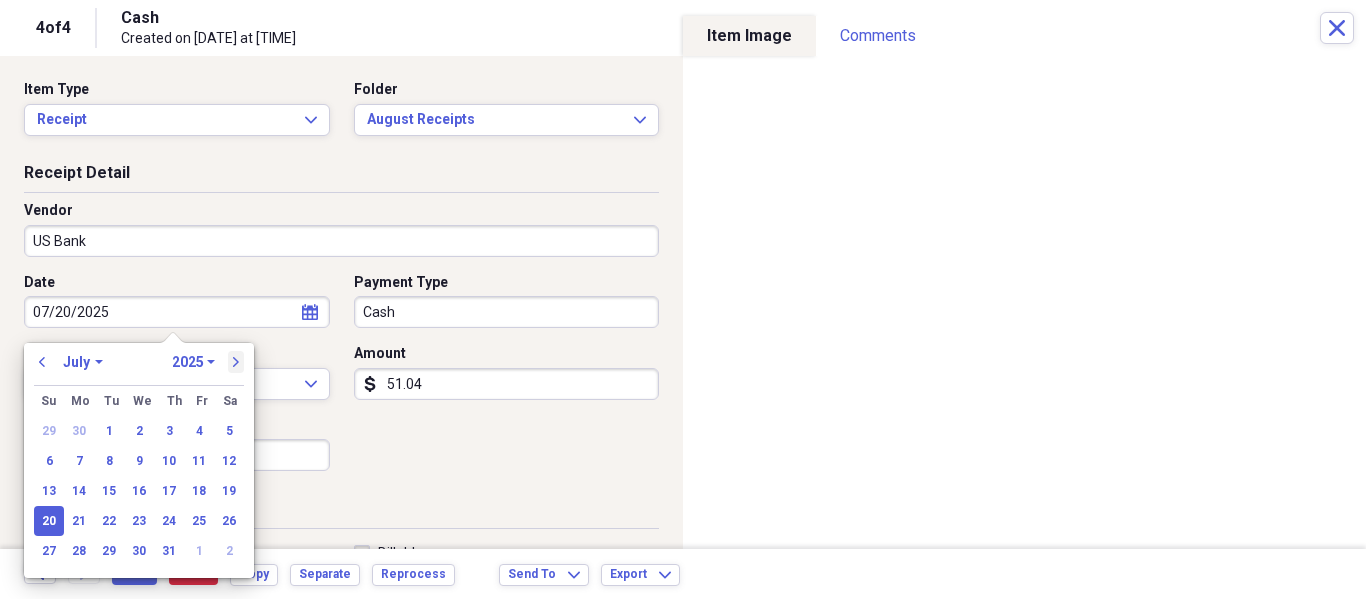 click on "next" at bounding box center [236, 362] 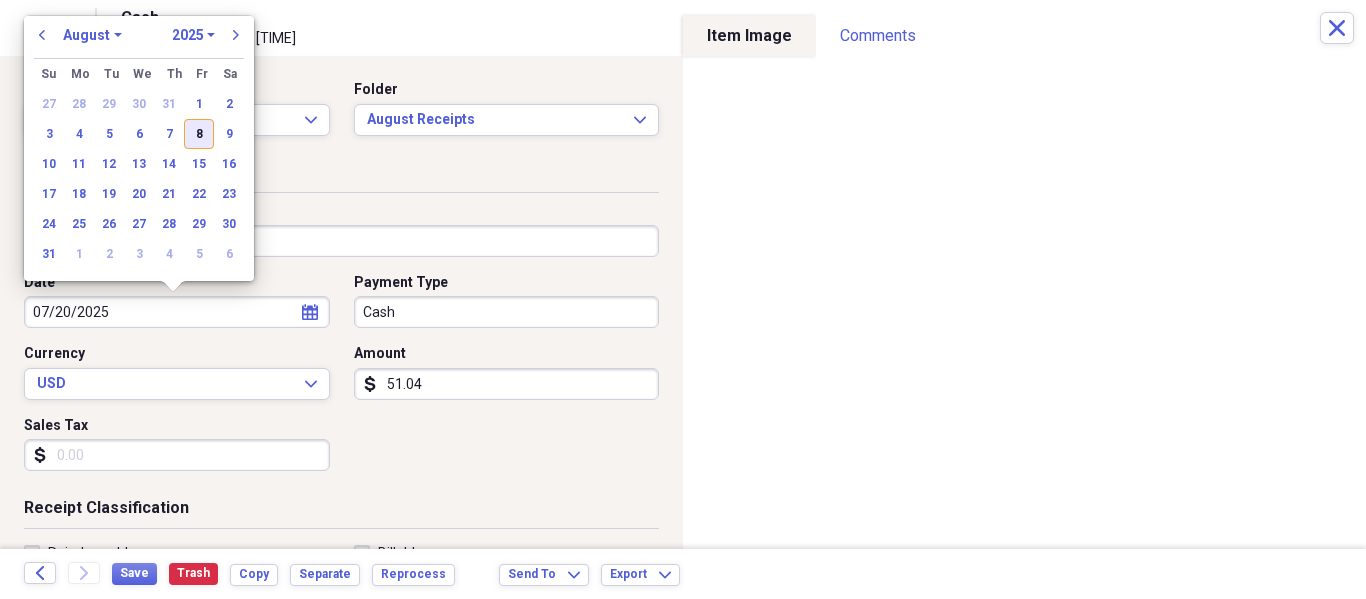 click on "8" at bounding box center (199, 134) 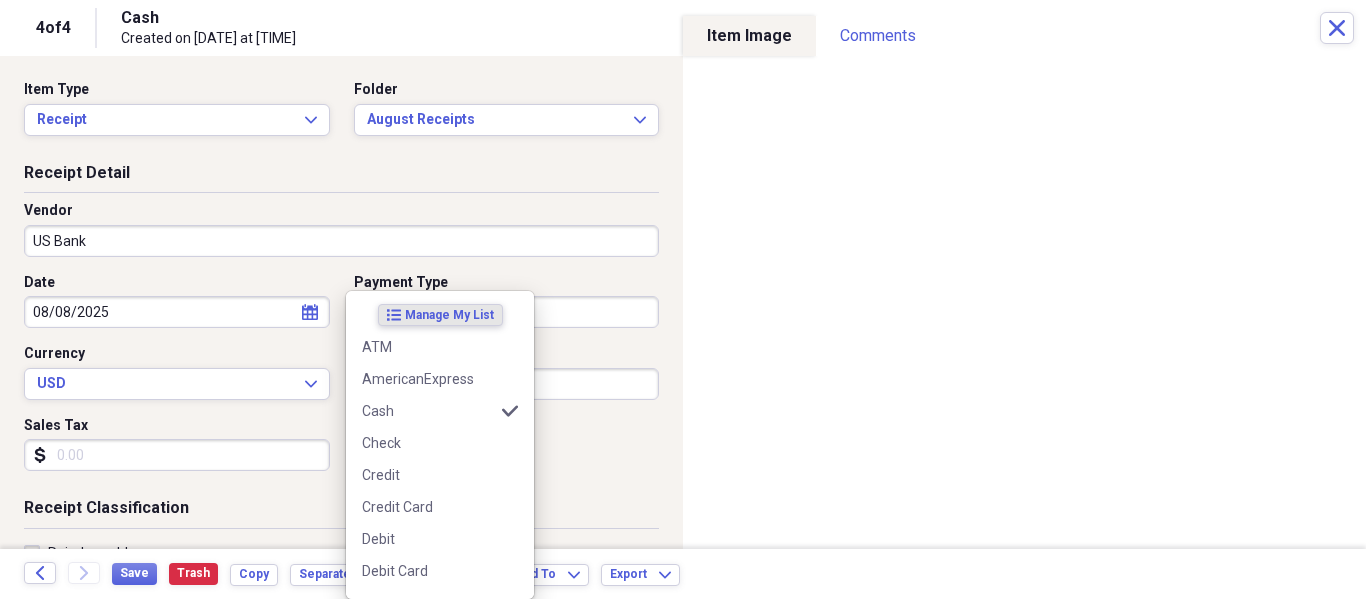click on "Organize My Files 3 Collapse Unfiled Needs Review 3 Unfiled All Files Unfiled Unfiled Unfiled Saved Reports Collapse My Cabinet [NAME]'s Cabinet Add Folder Expand Folder 2013 Receipts Add Folder Expand Folder 2014 Receipts Add Folder Expand Folder 2015 Receipts Add Folder Expand Folder 2016 Receipts Add Folder Expand Folder 2017 Receipts Add Folder Expand Folder 2018 Receipts Add Folder Expand Folder 2019 Receipts Add Folder Expand Folder 2020 Receipts Add Folder Expand Folder 2021 Receipts Add Folder Expand Folder 2022 Receipts Add Folder Expand Folder 2023 Receipts Add Folder Expand Folder 2024 Receipts Add Folder Collapse Open Folder 2025 Receipts Add Folder Folder April Receipts Add Folder Folder August Receipts Add Folder Folder February Receipts Add Folder Folder January Receipts Add Folder Folder July Receipts Add Folder Folder June Receipts Add Folder Folder March Receipts Add Folder Folder May Receipts Add Folder Folder Airlines Add Folder Folder CapEd Credit Union Add Folder Folder Add Folder FCC" at bounding box center [683, 299] 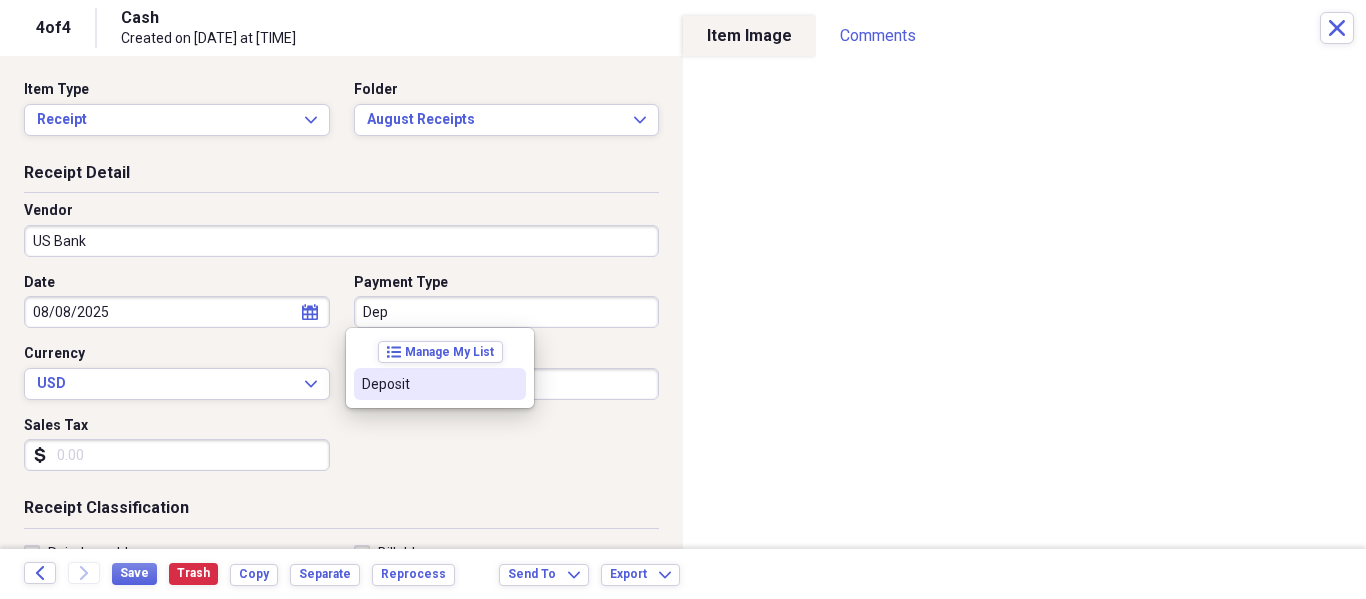 click on "Deposit" at bounding box center (428, 384) 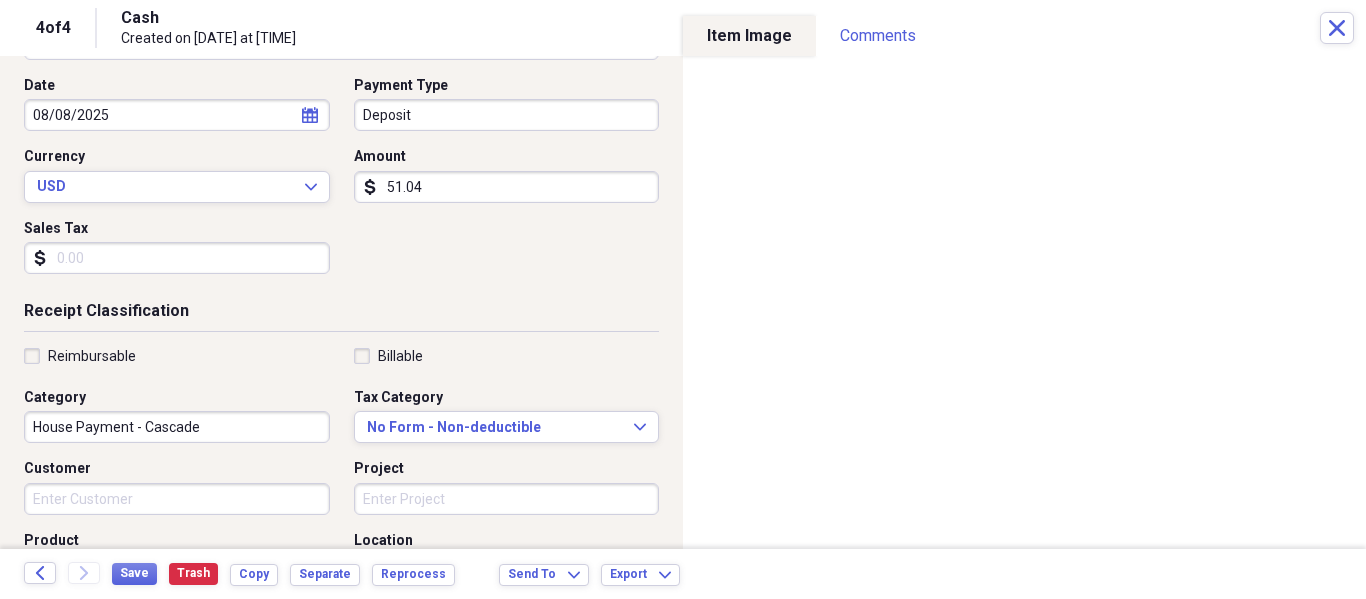 scroll, scrollTop: 200, scrollLeft: 0, axis: vertical 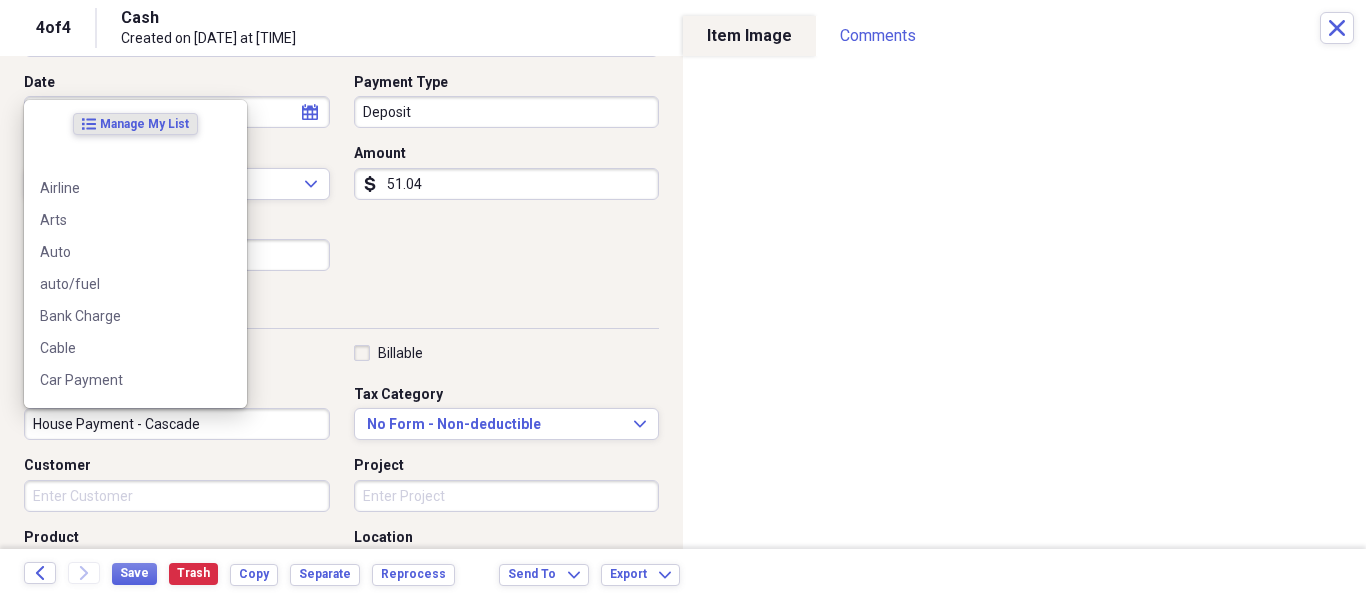 click on "House Payment - Cascade" at bounding box center (177, 424) 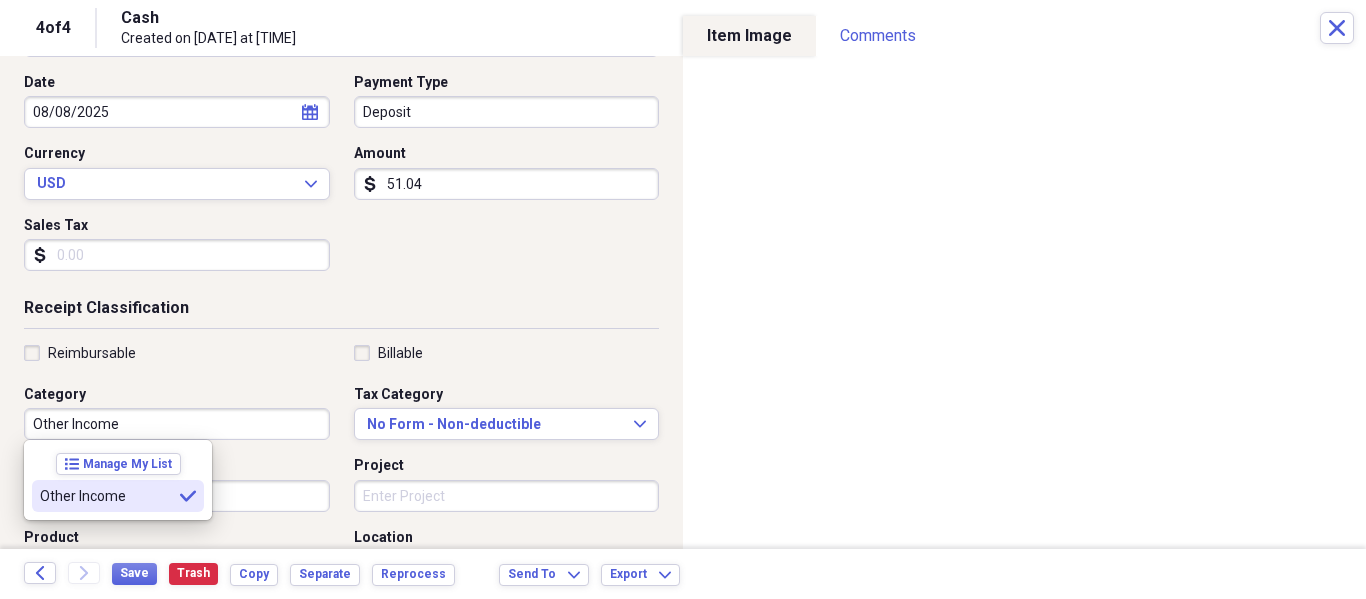 type on "Other Income" 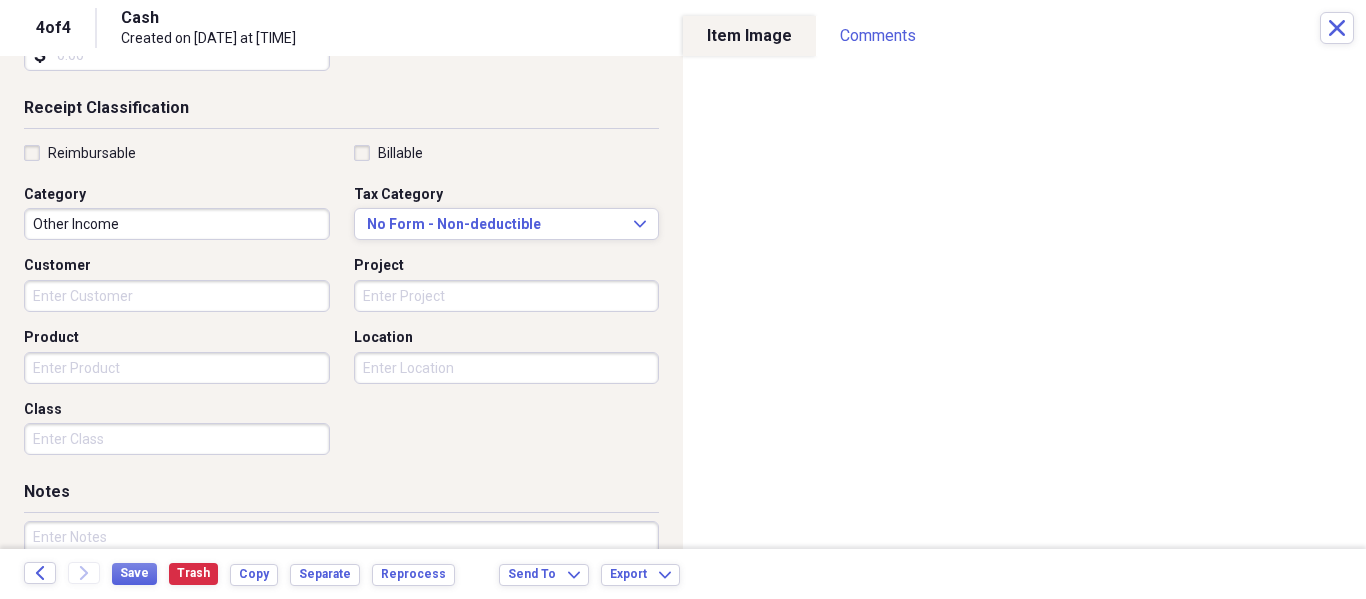 scroll, scrollTop: 500, scrollLeft: 0, axis: vertical 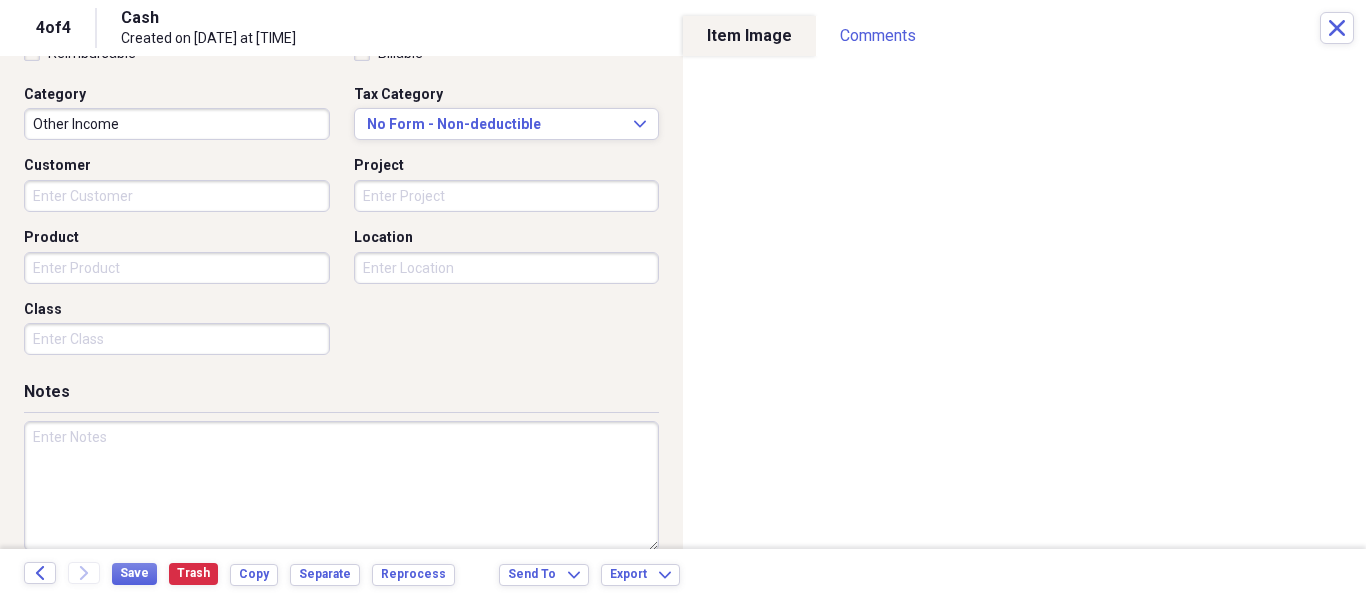 click at bounding box center (341, 486) 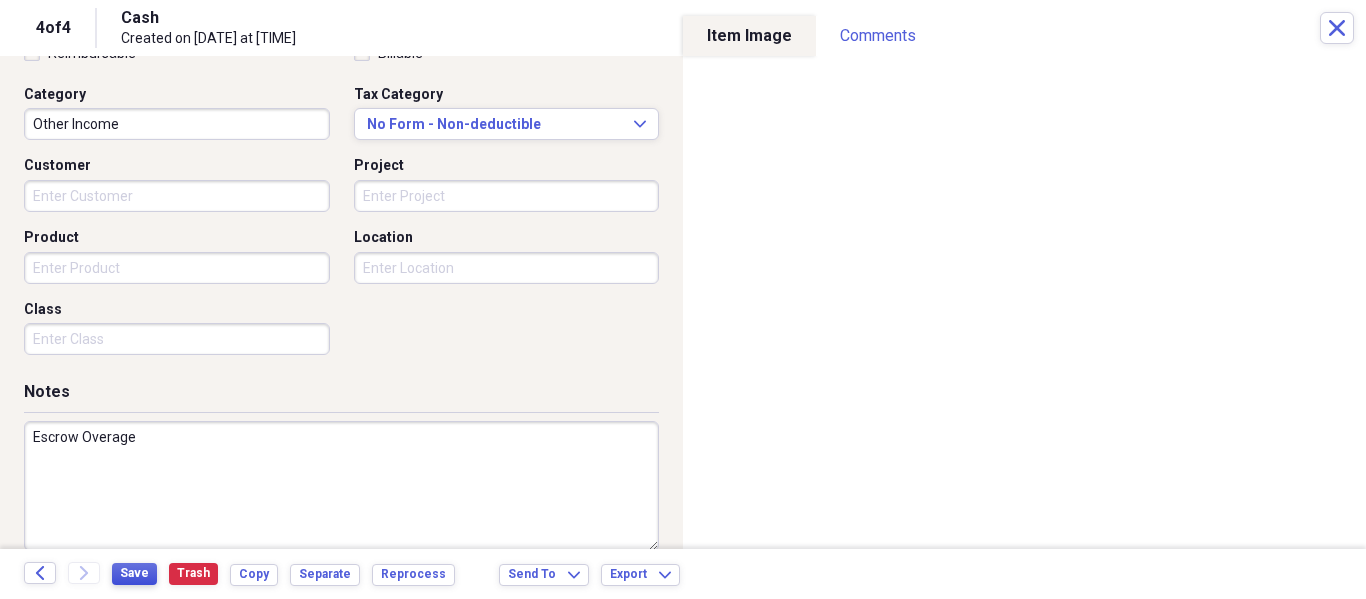 type on "Escrow Overage" 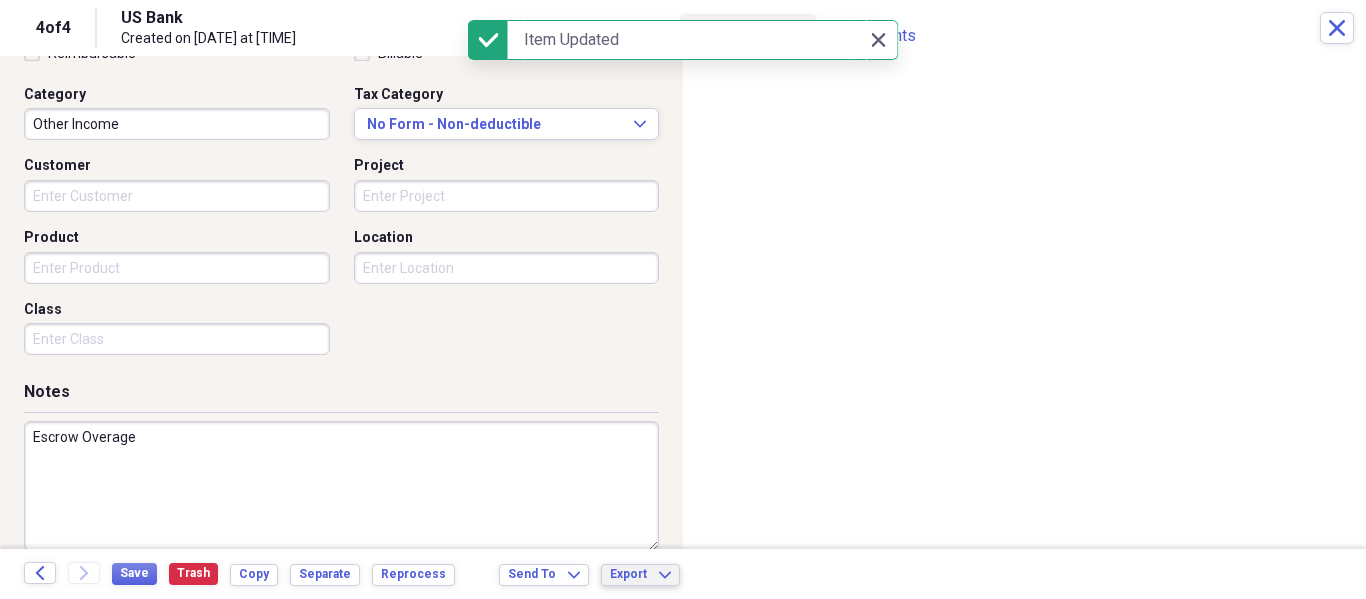 click on "Expand" 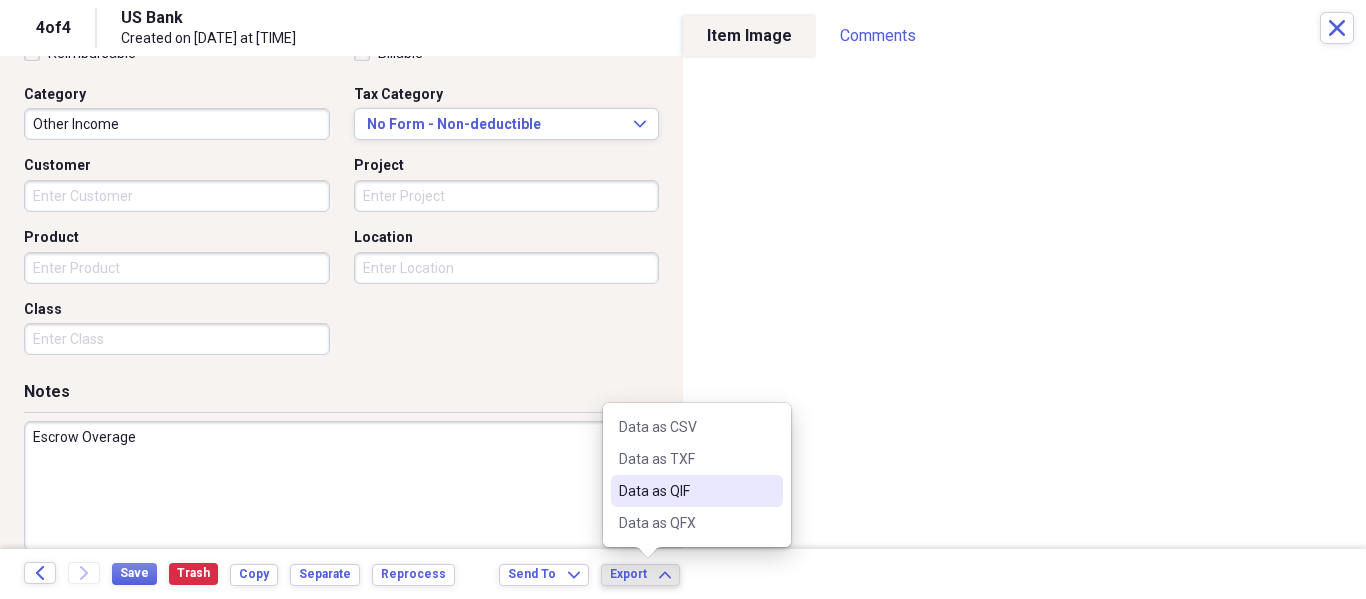 click on "Data as QIF" at bounding box center [685, 491] 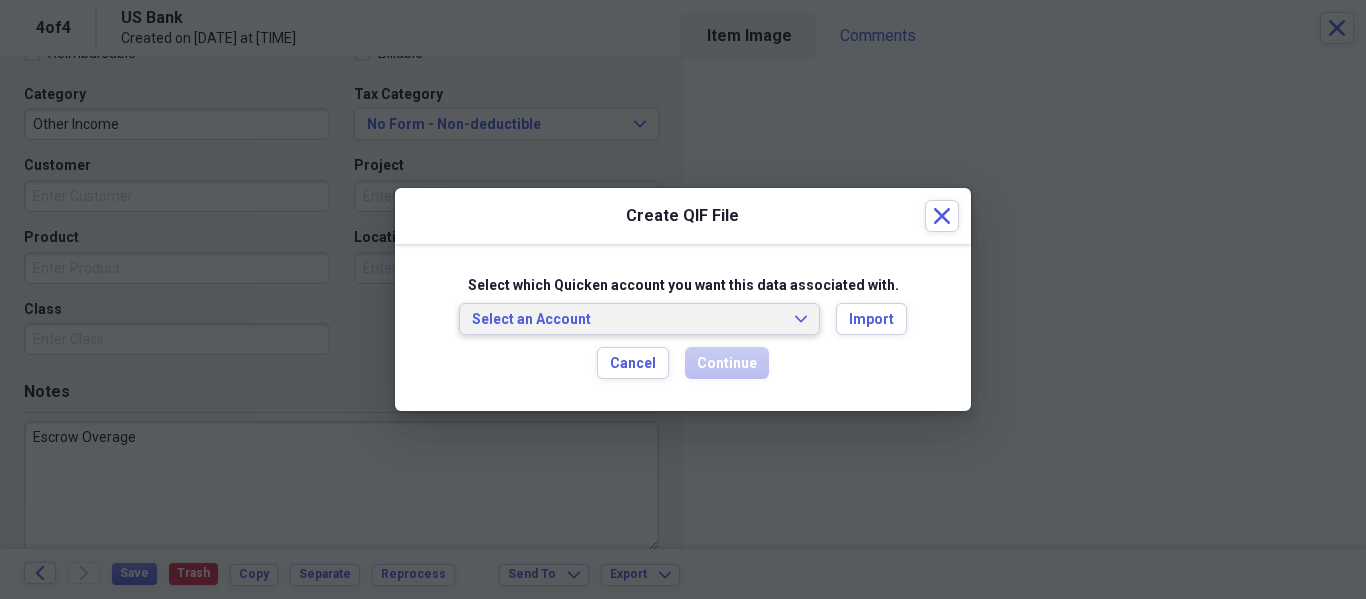 click on "Expand" 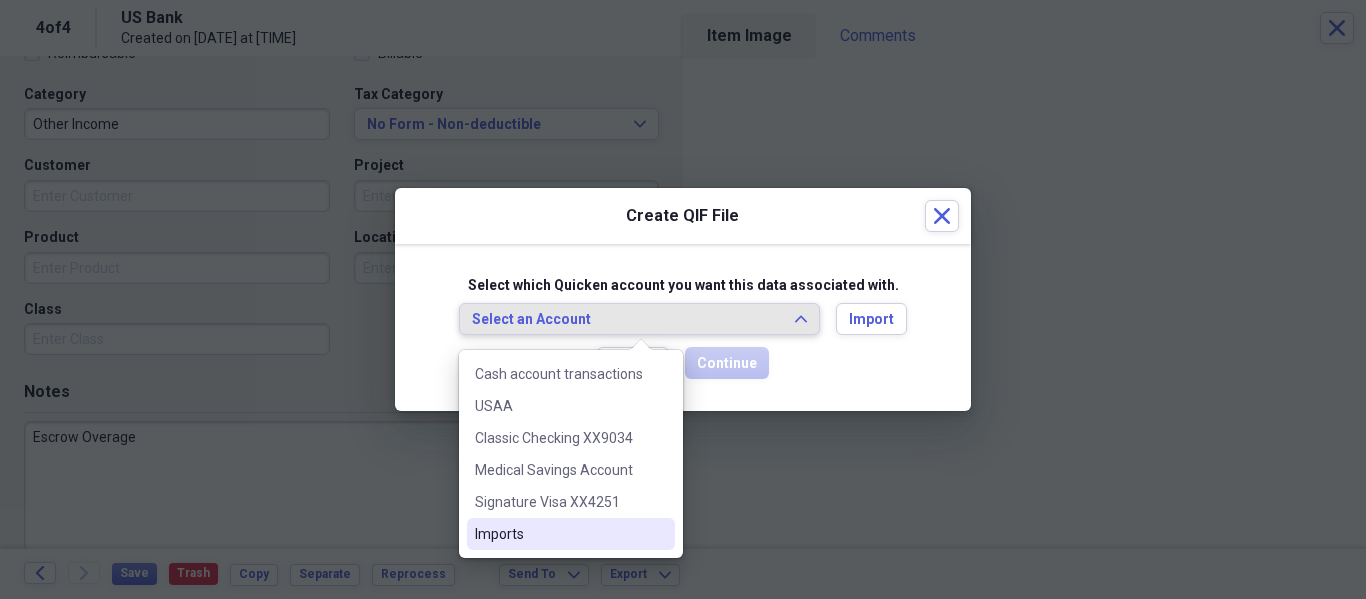 click on "Imports" at bounding box center [559, 534] 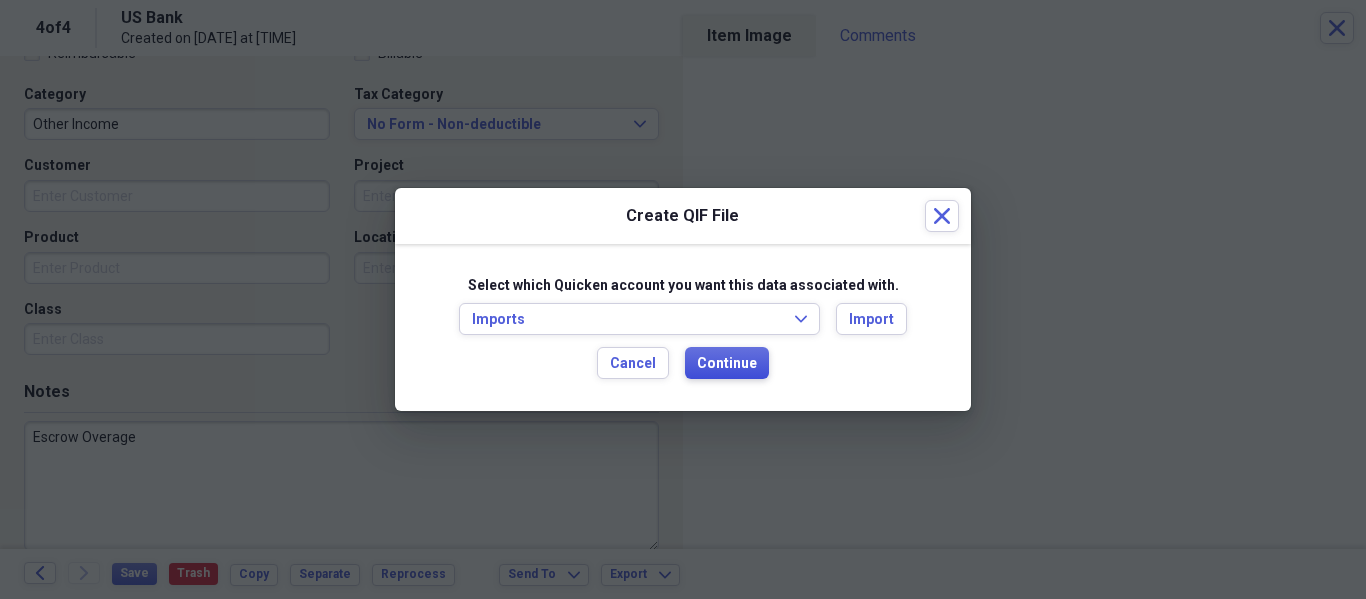 click on "Continue" at bounding box center [727, 364] 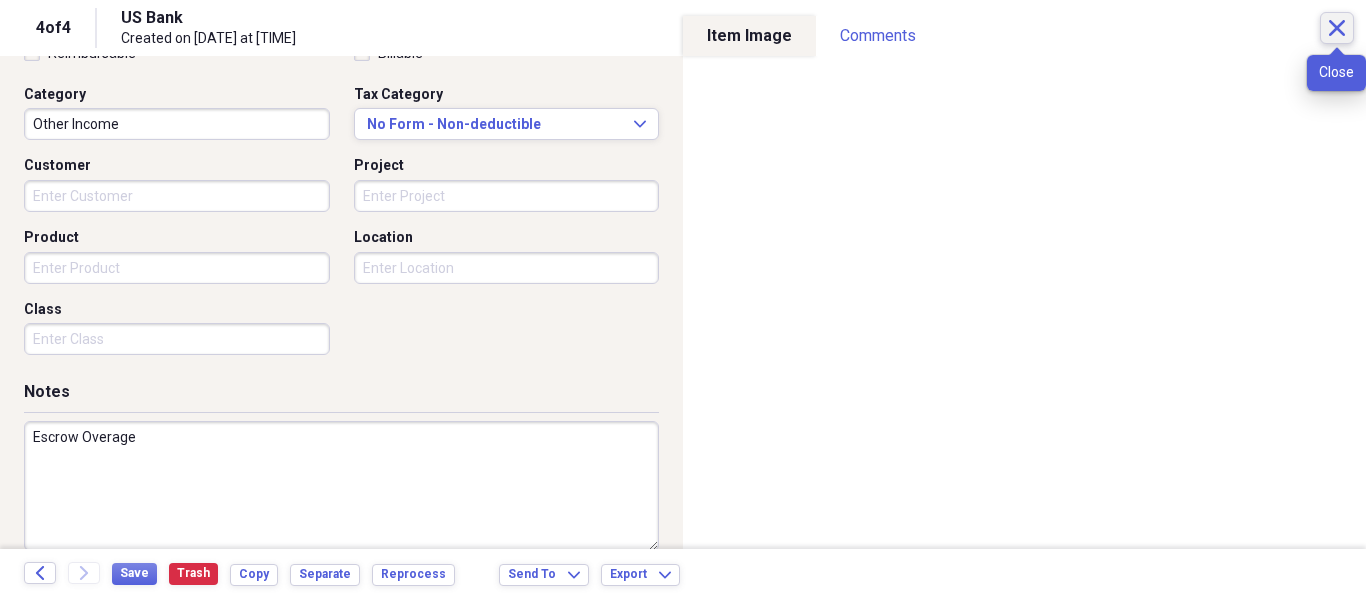 click on "Close" at bounding box center (1337, 28) 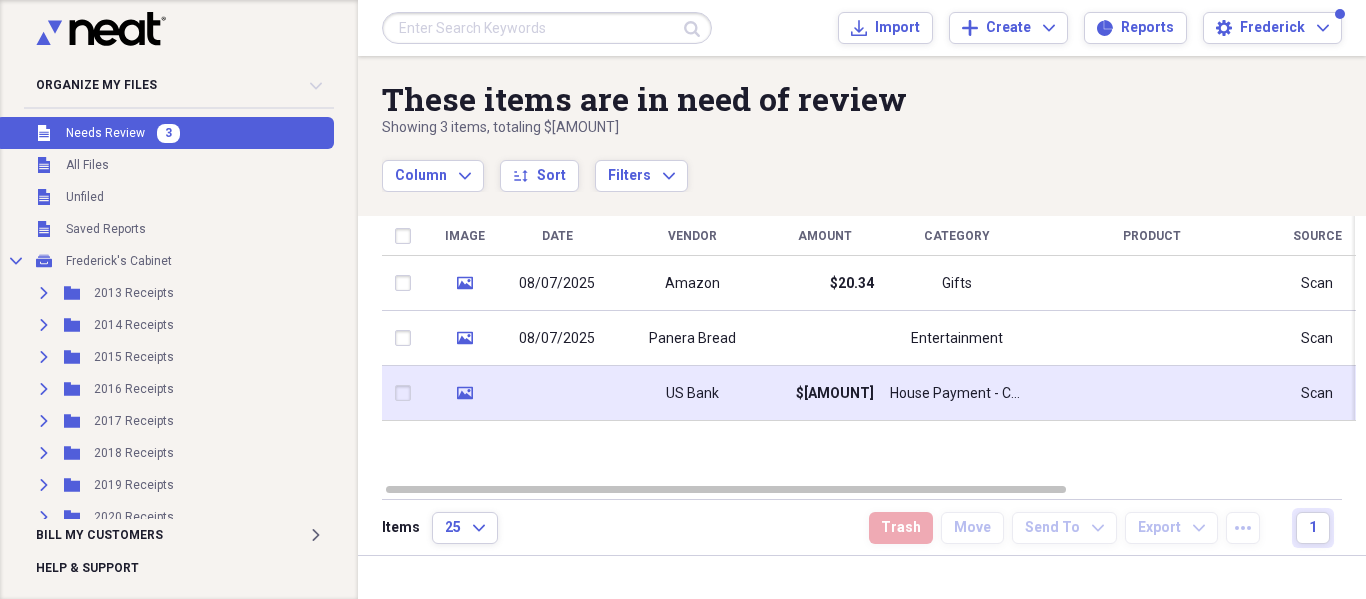 click on "$[AMOUNT]" at bounding box center [824, 393] 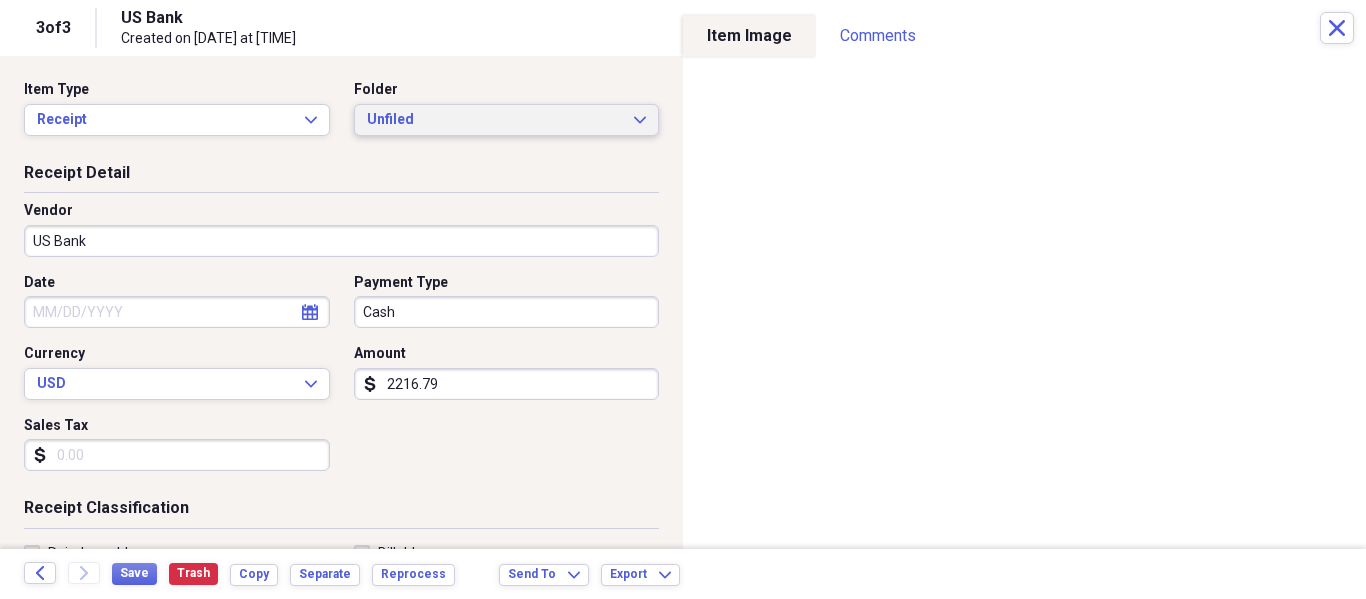 click 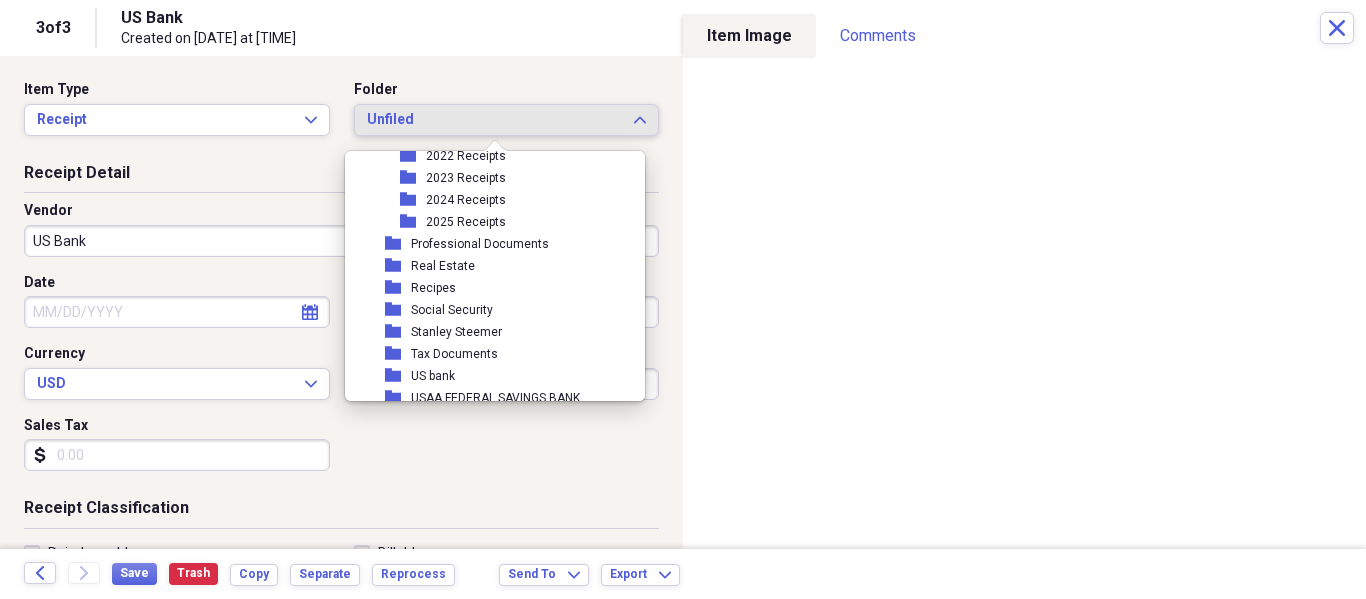 scroll, scrollTop: 1200, scrollLeft: 0, axis: vertical 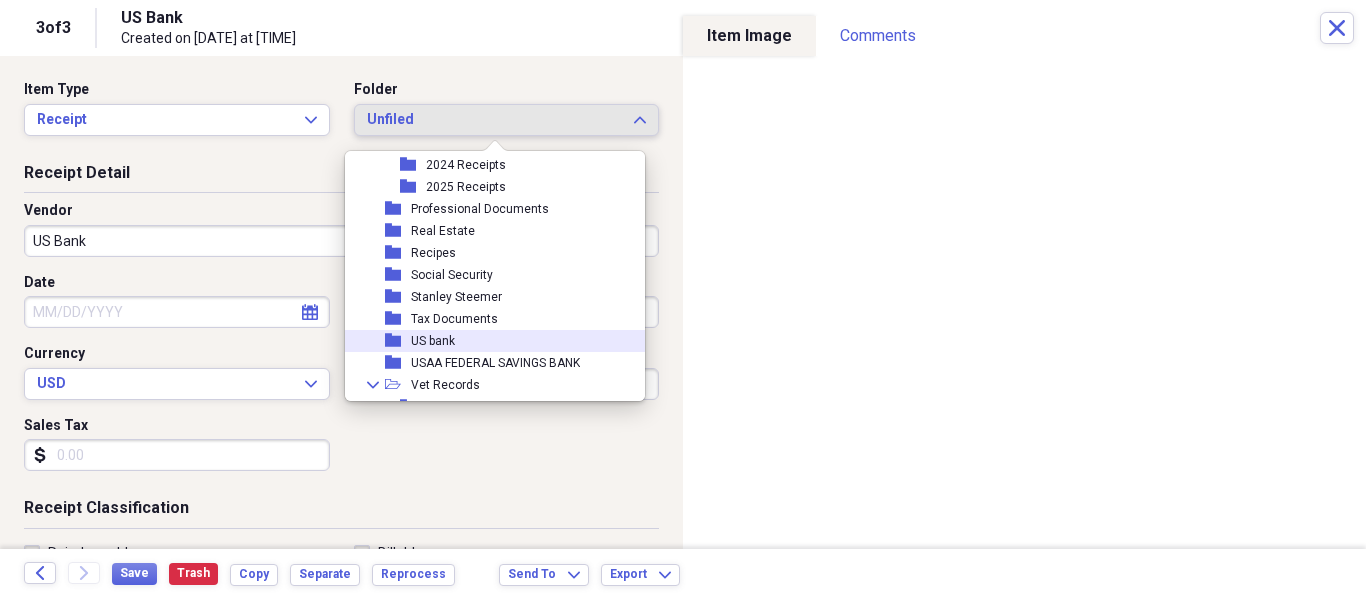 click on "folder US bank" at bounding box center (487, 341) 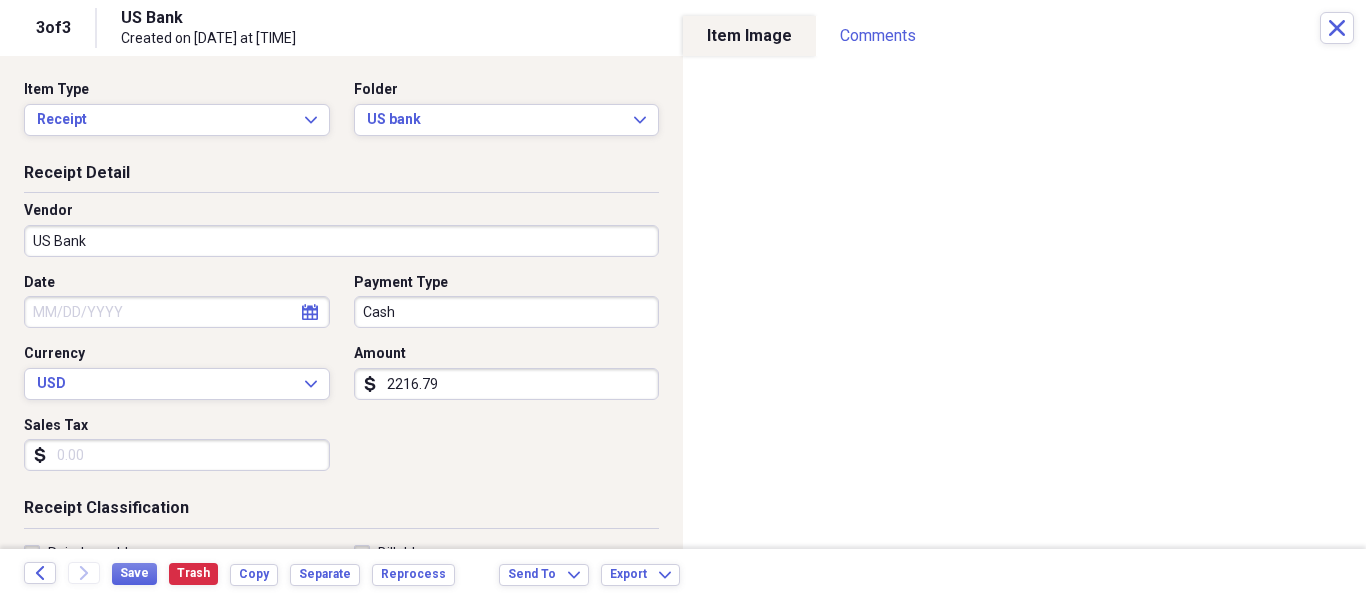 click 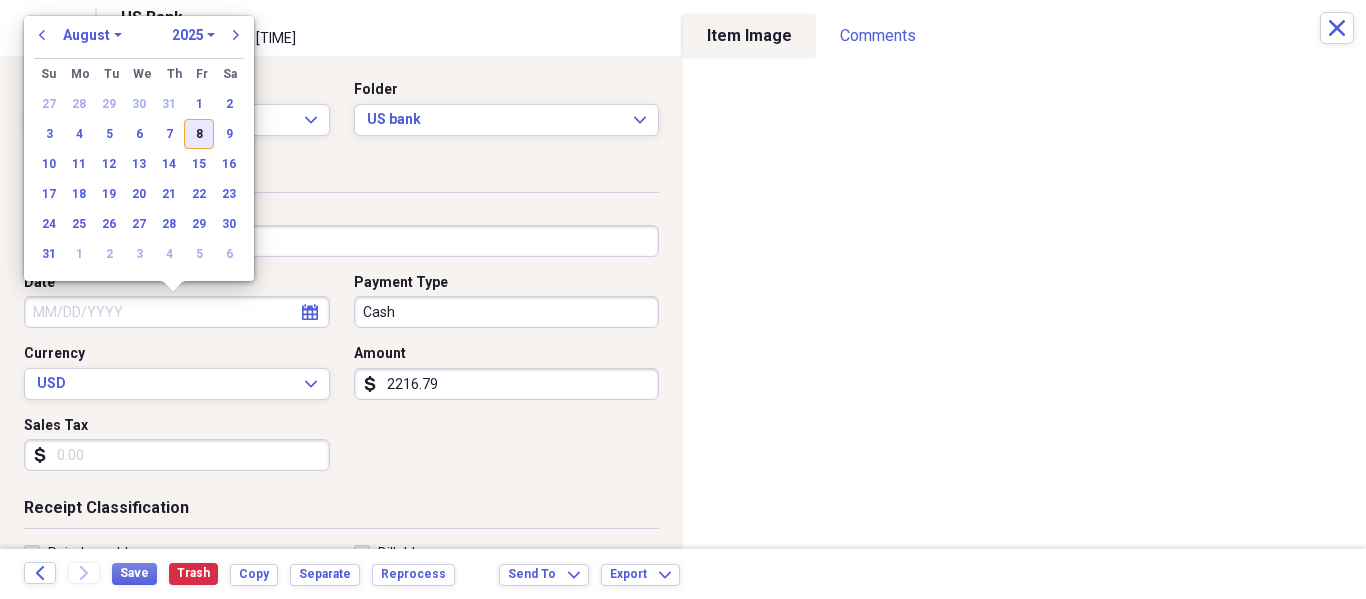 click on "8" at bounding box center [199, 134] 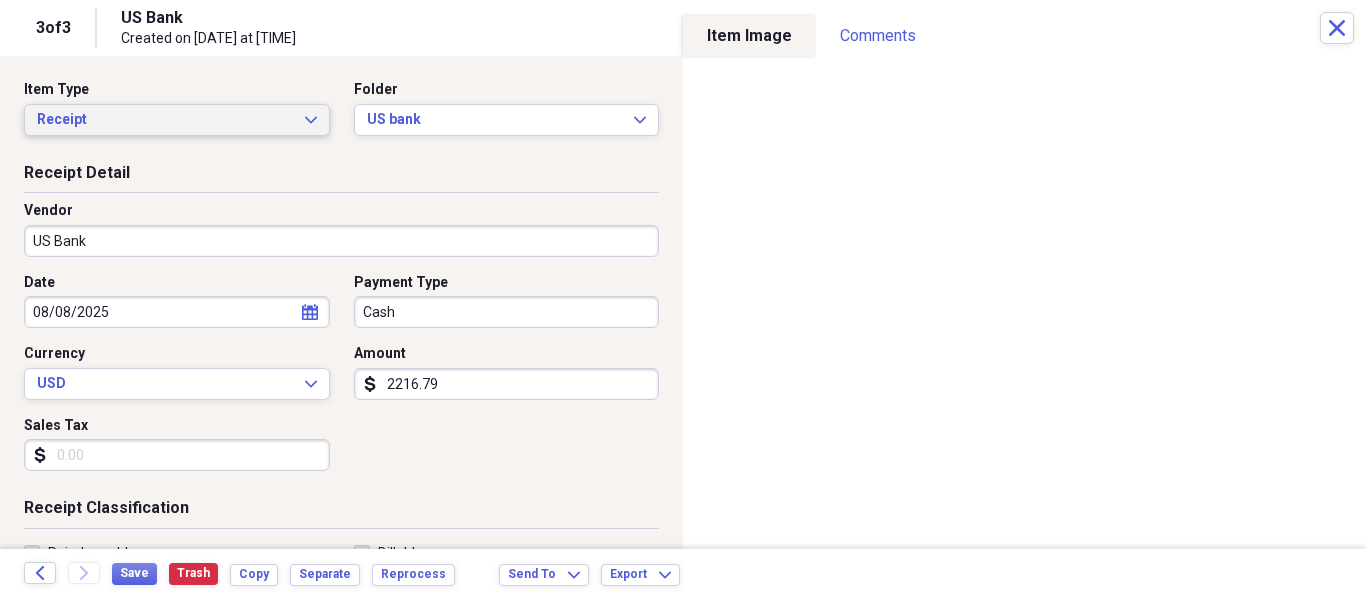 click on "Expand" 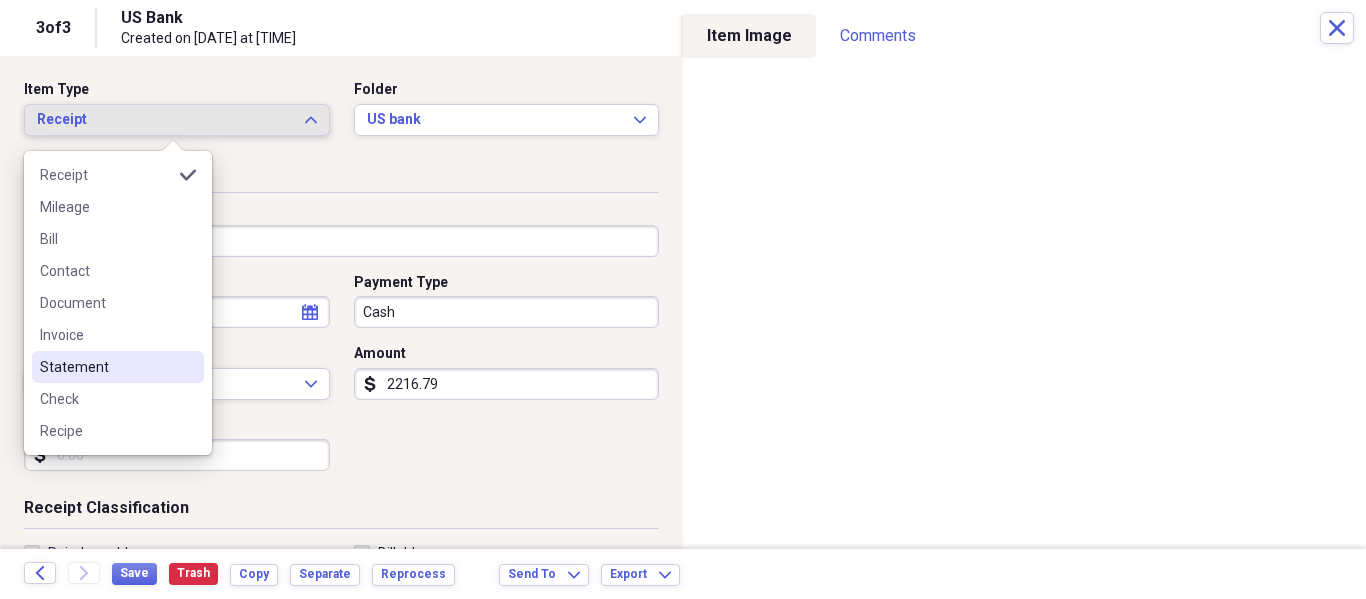click on "Statement" at bounding box center [106, 367] 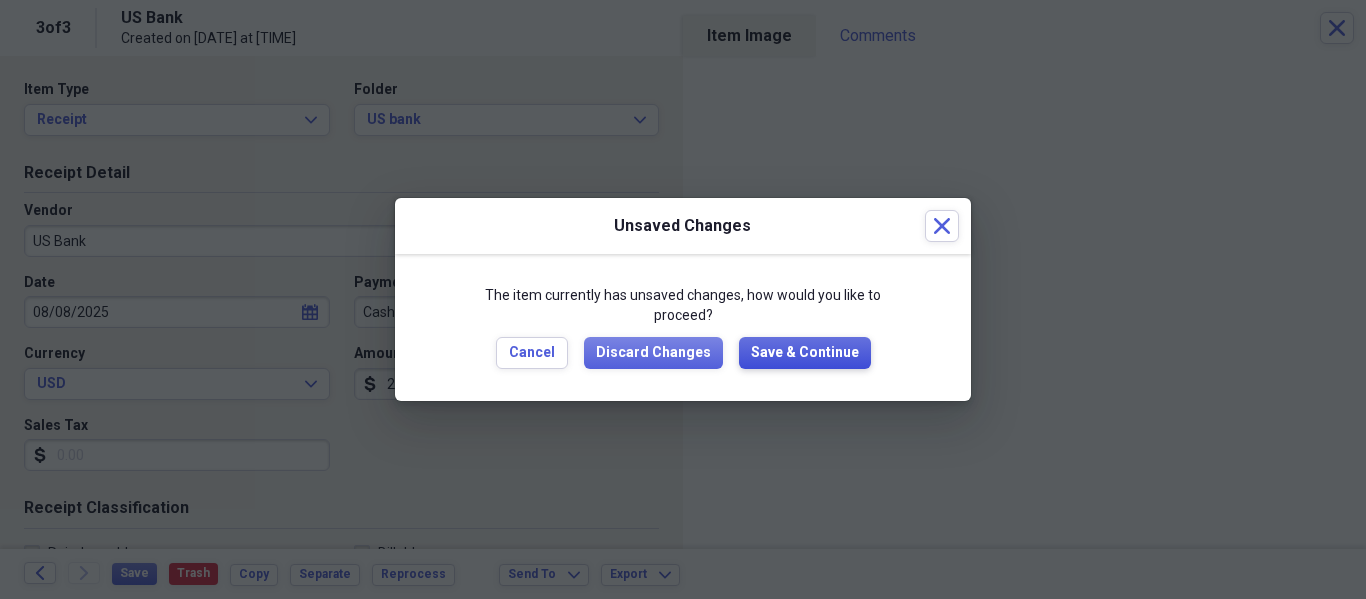 click on "Save & Continue" at bounding box center [805, 353] 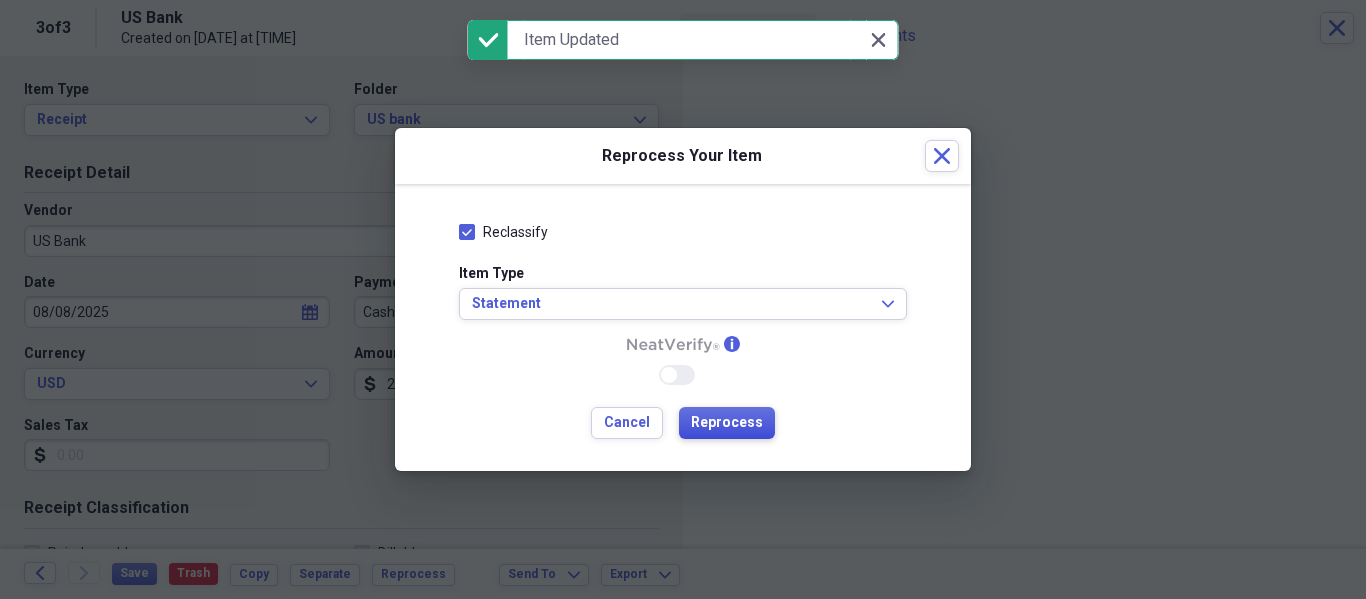 click on "Reprocess" at bounding box center [727, 423] 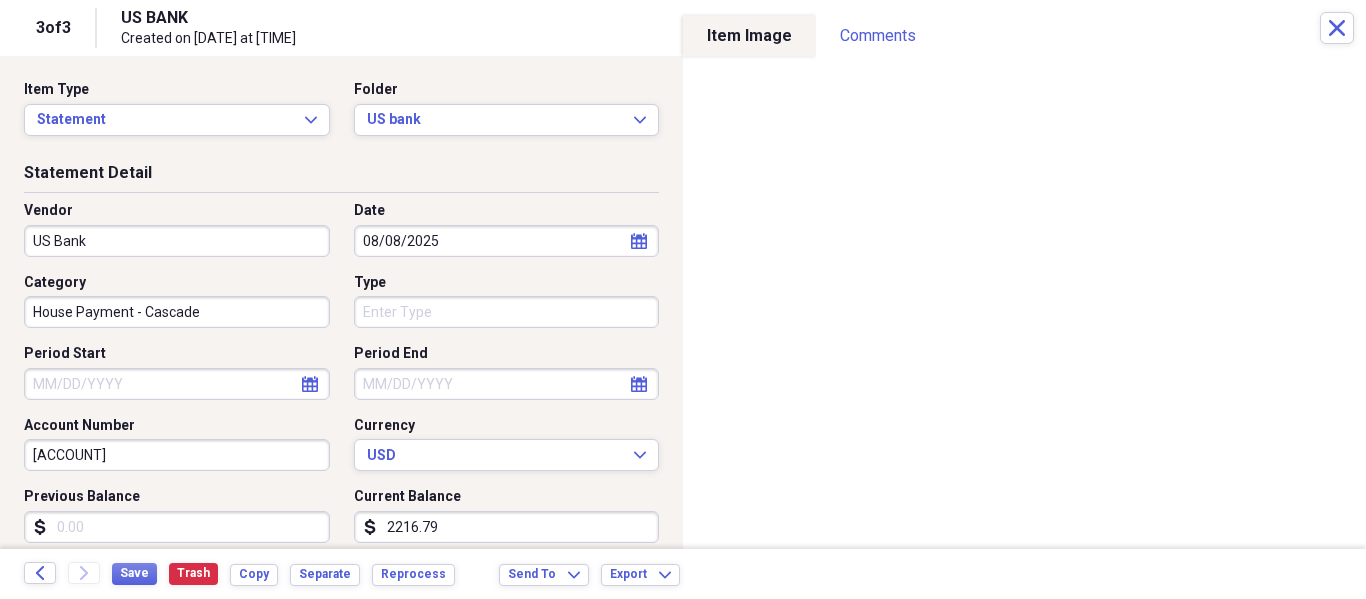 type on "[ACCOUNT]" 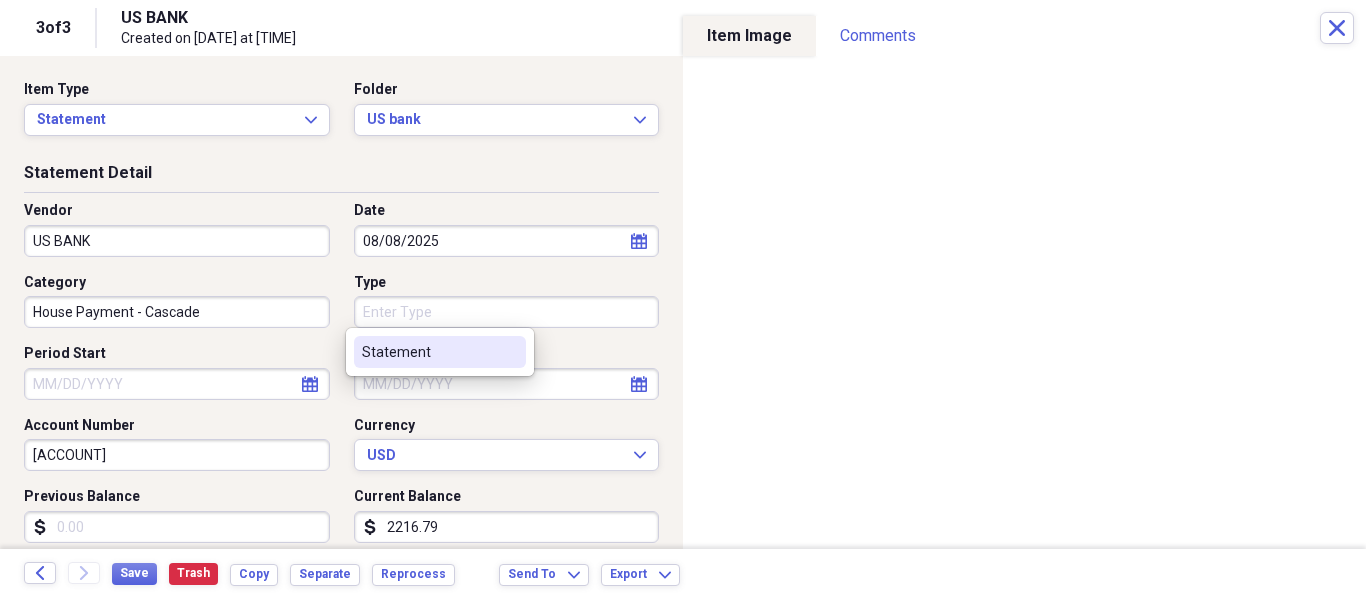 click on "Type" at bounding box center [507, 312] 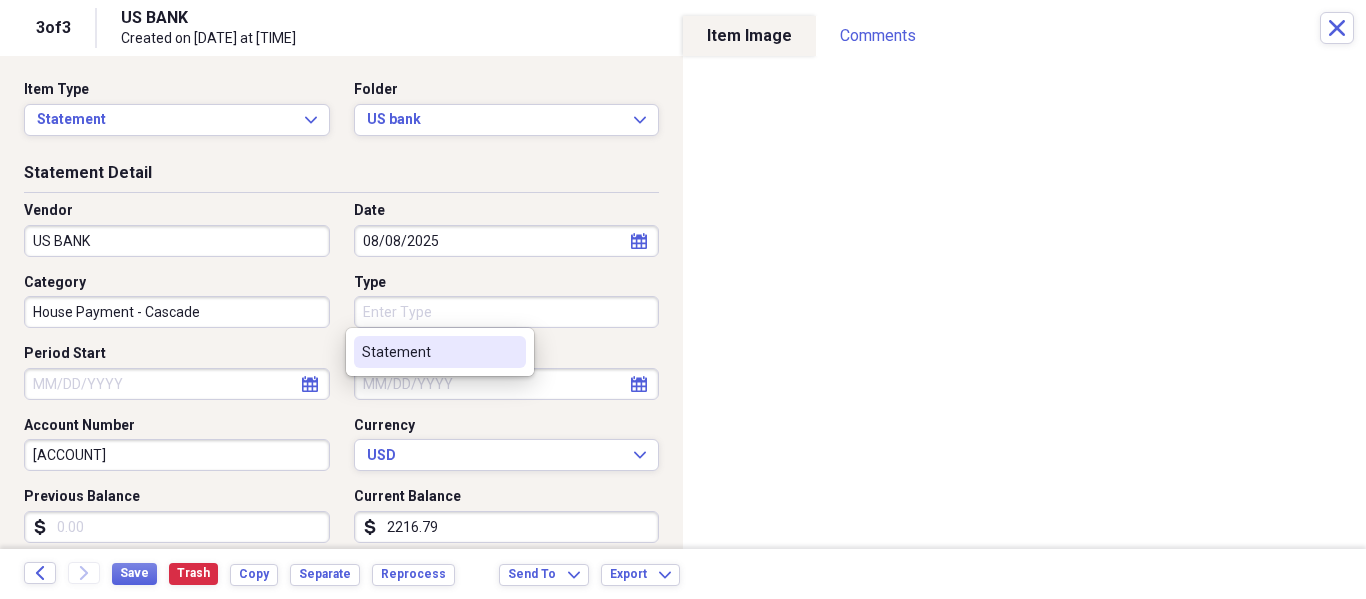 click on "Statement" at bounding box center (428, 352) 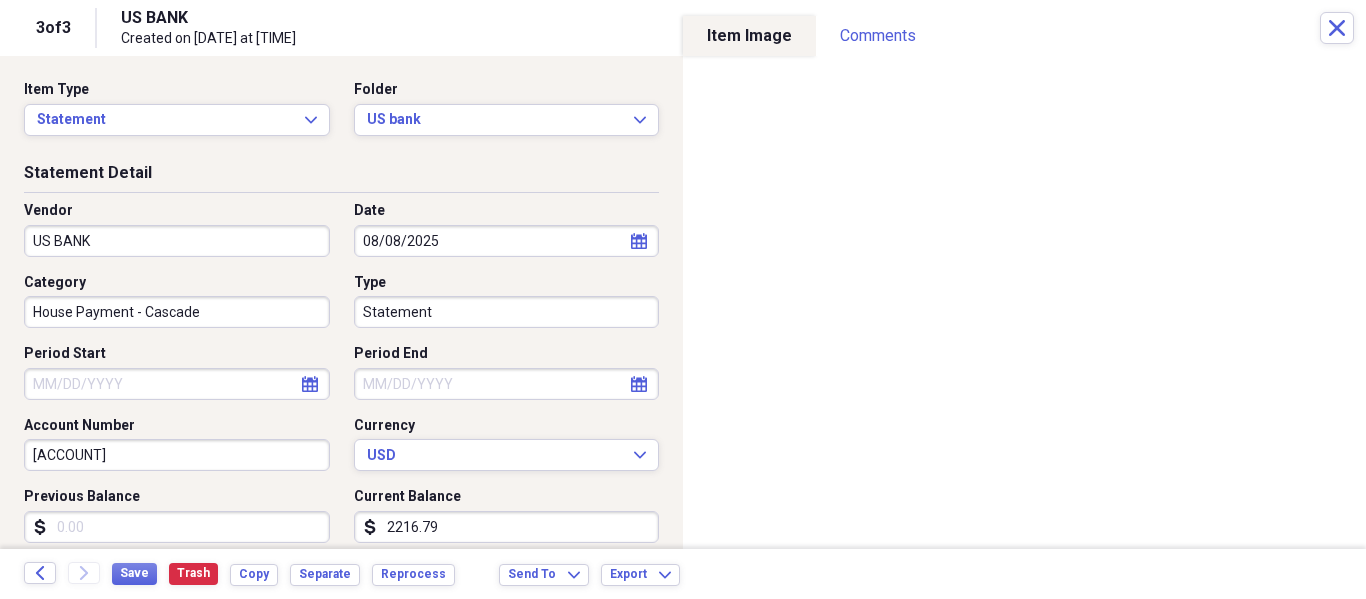 select on "7" 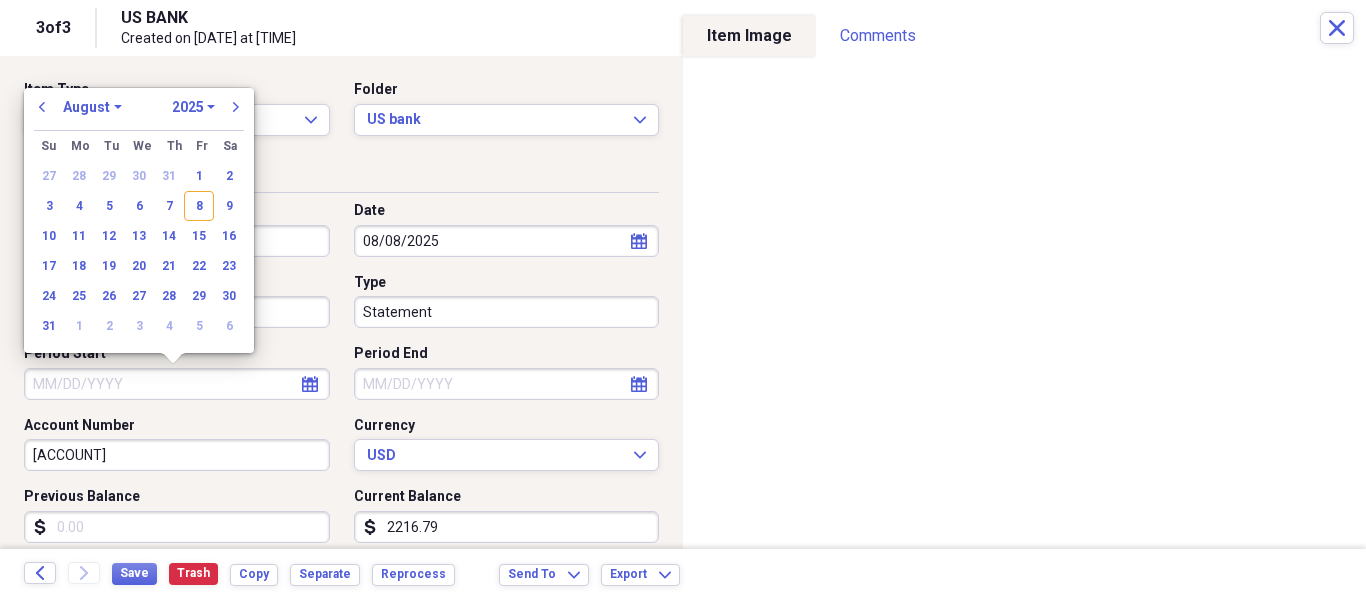 click on "Period Start" at bounding box center (177, 384) 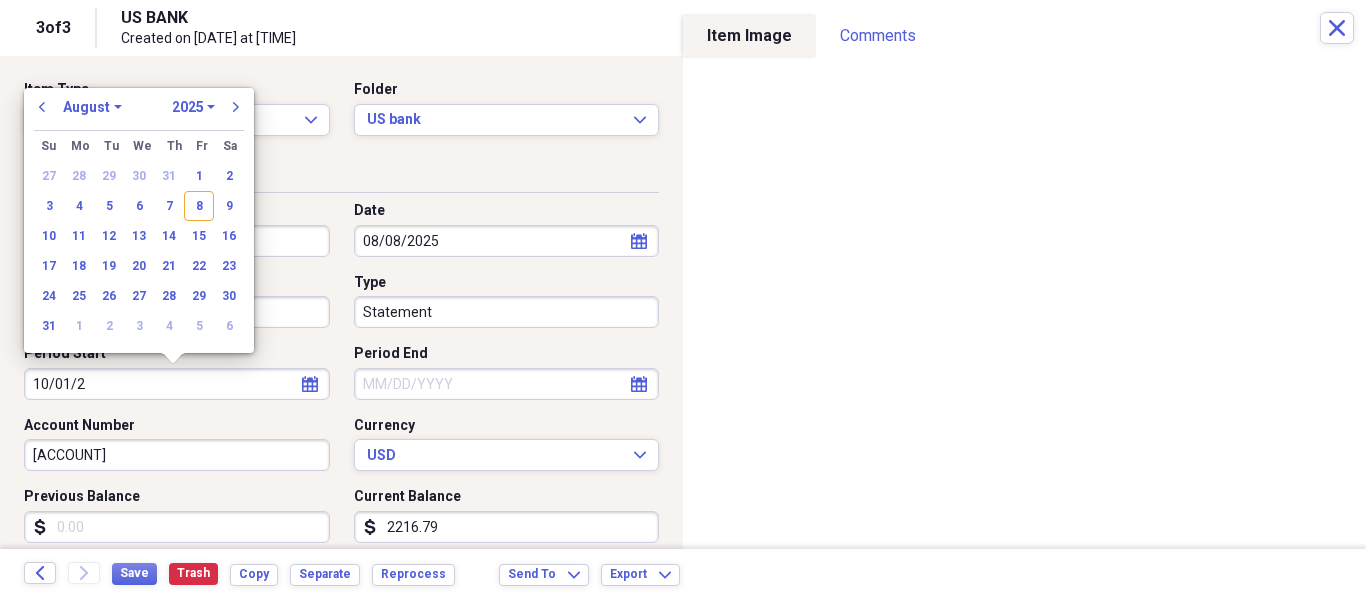 type on "10/01/20" 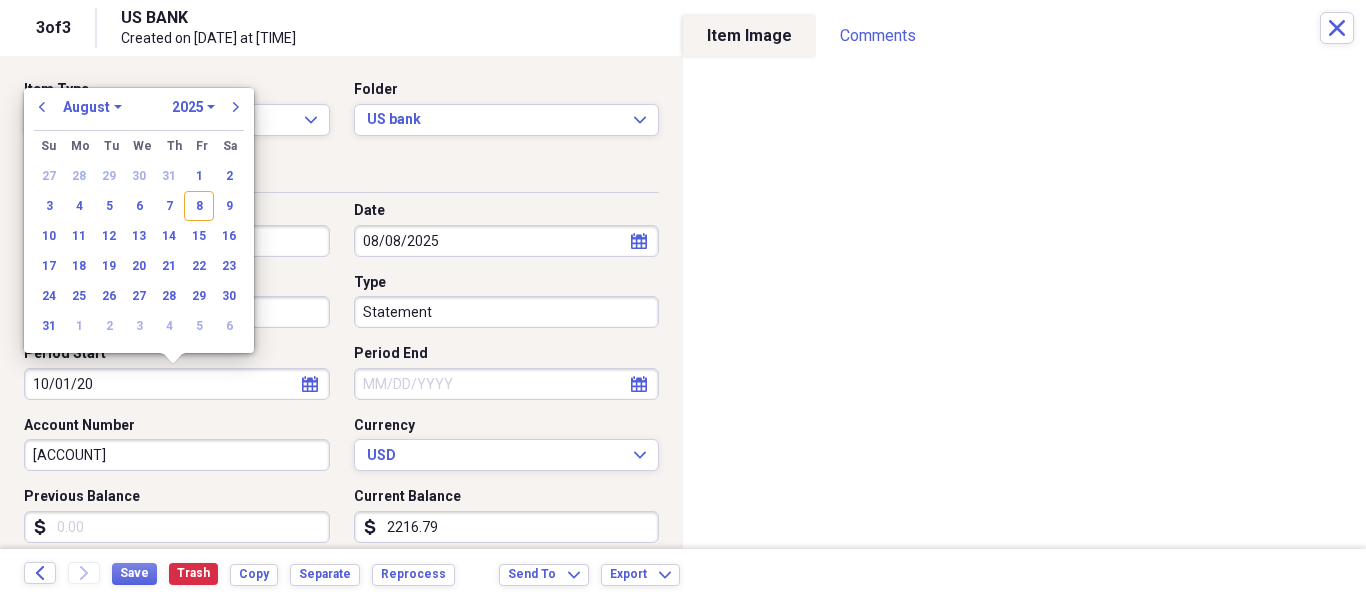 select on "9" 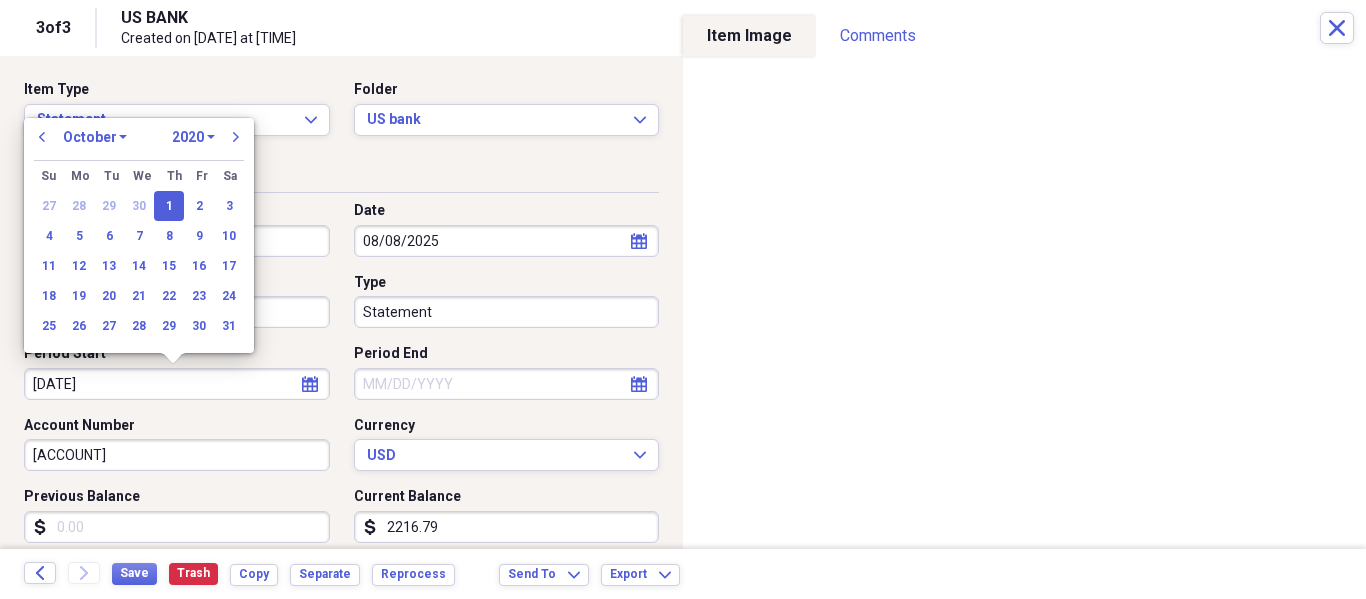 type on "10/01/2024" 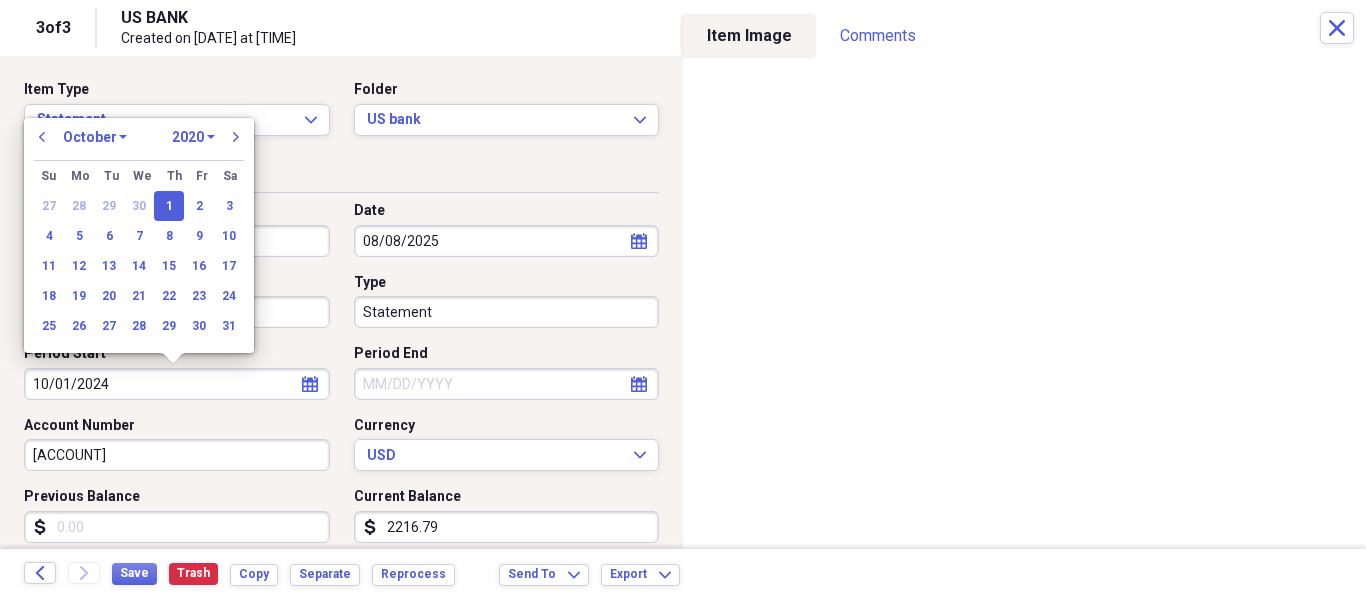 select on "2024" 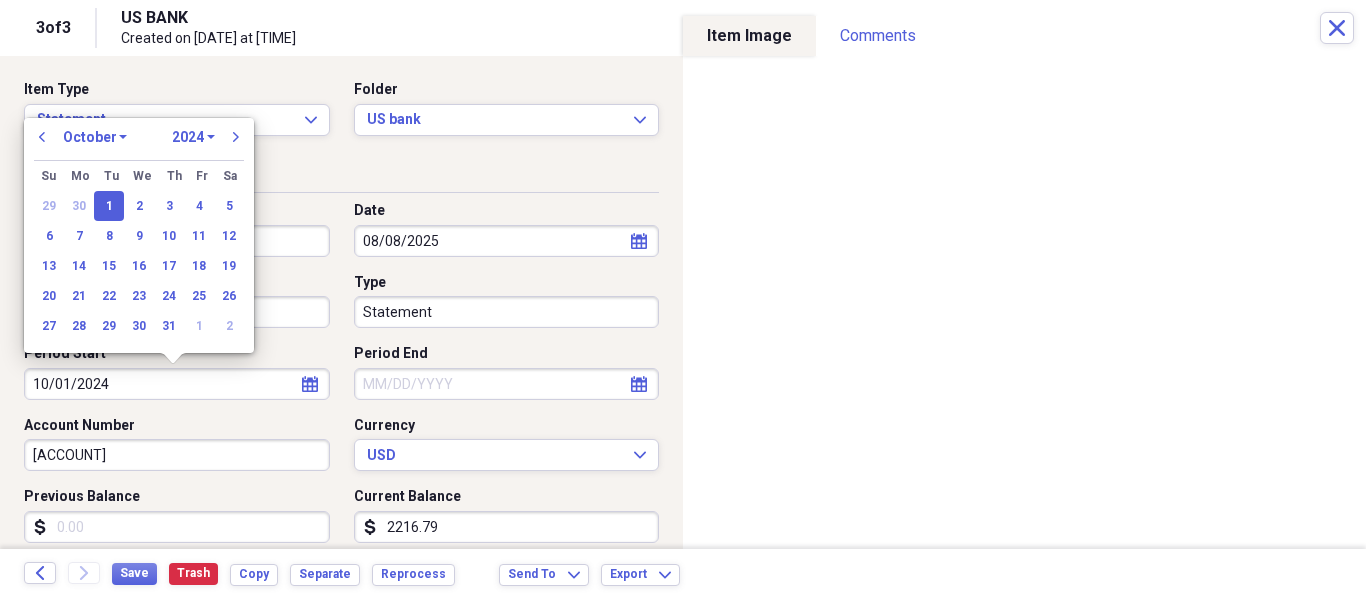type on "10/01/2024" 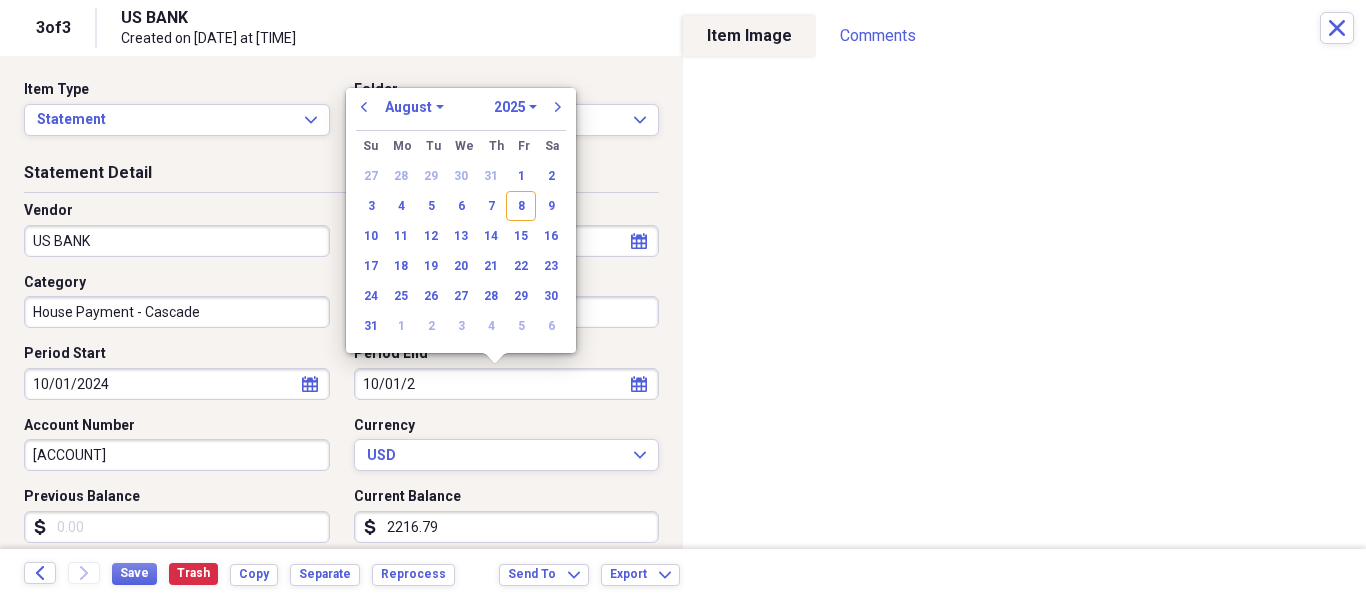 type on "10/01/20" 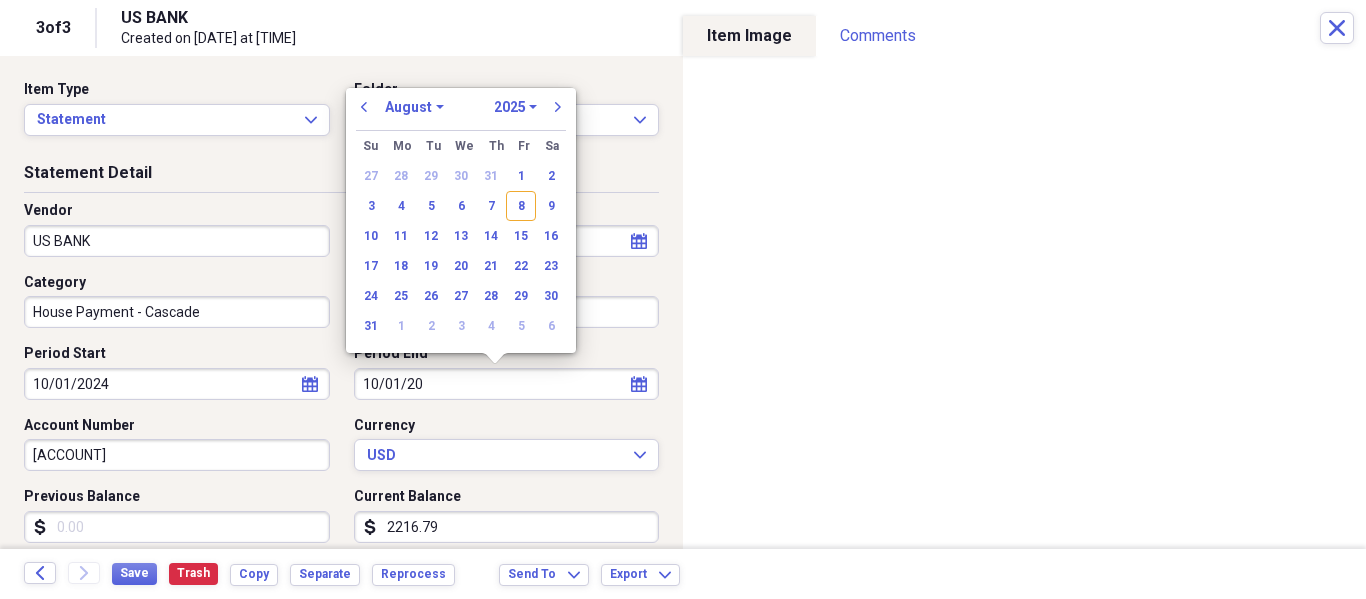 select on "9" 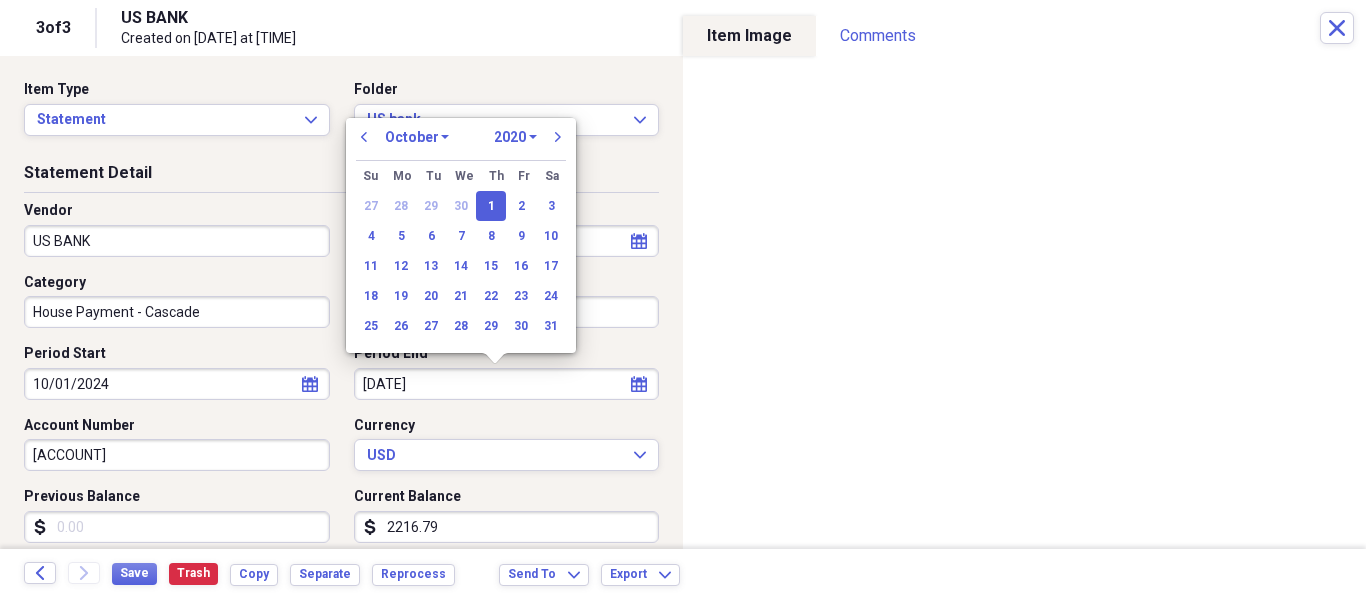 type on "10/01/2025" 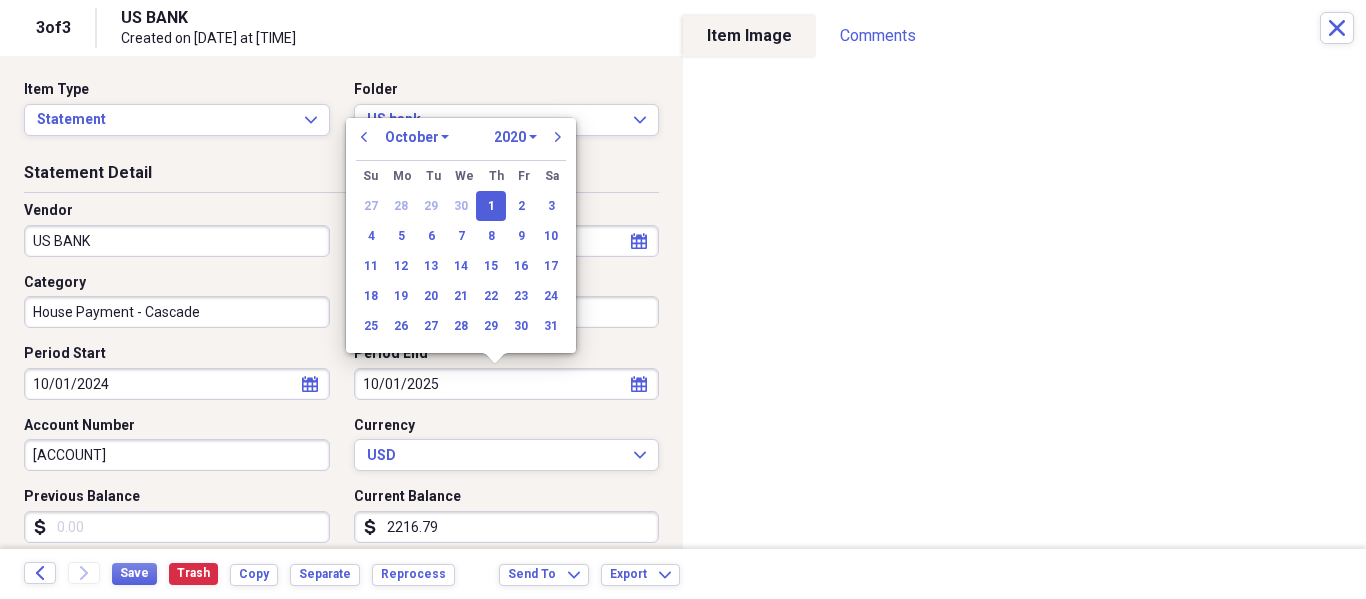 select on "2025" 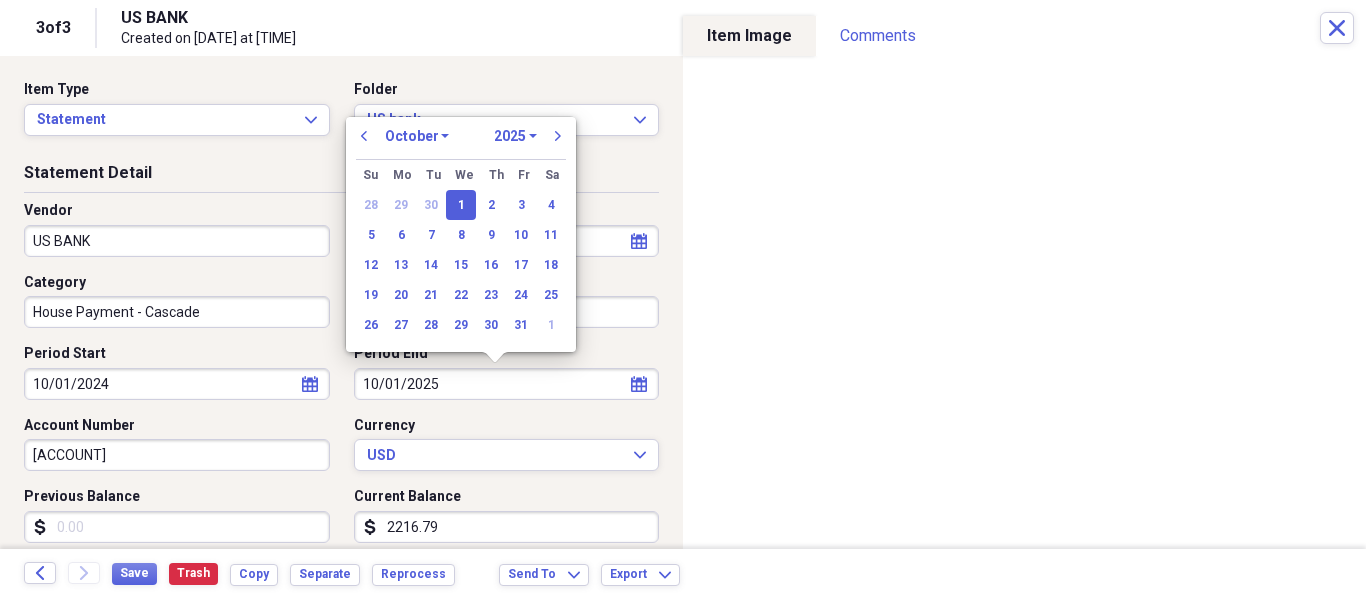 scroll, scrollTop: 100, scrollLeft: 0, axis: vertical 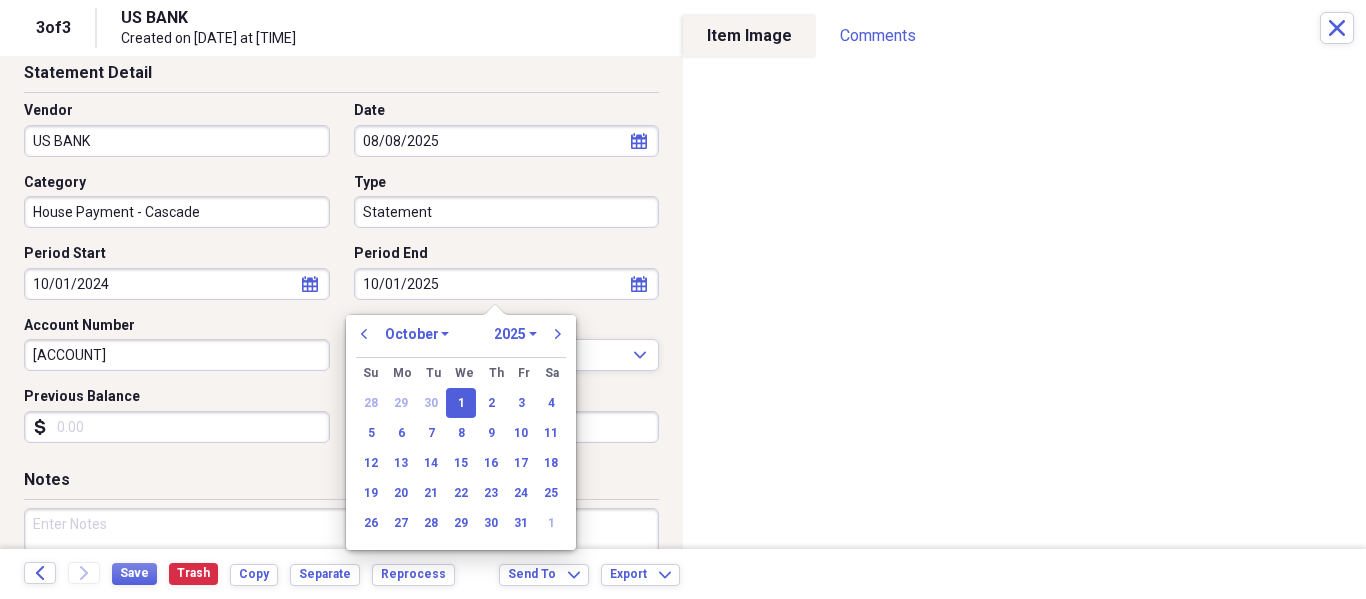 type on "10/01/2025" 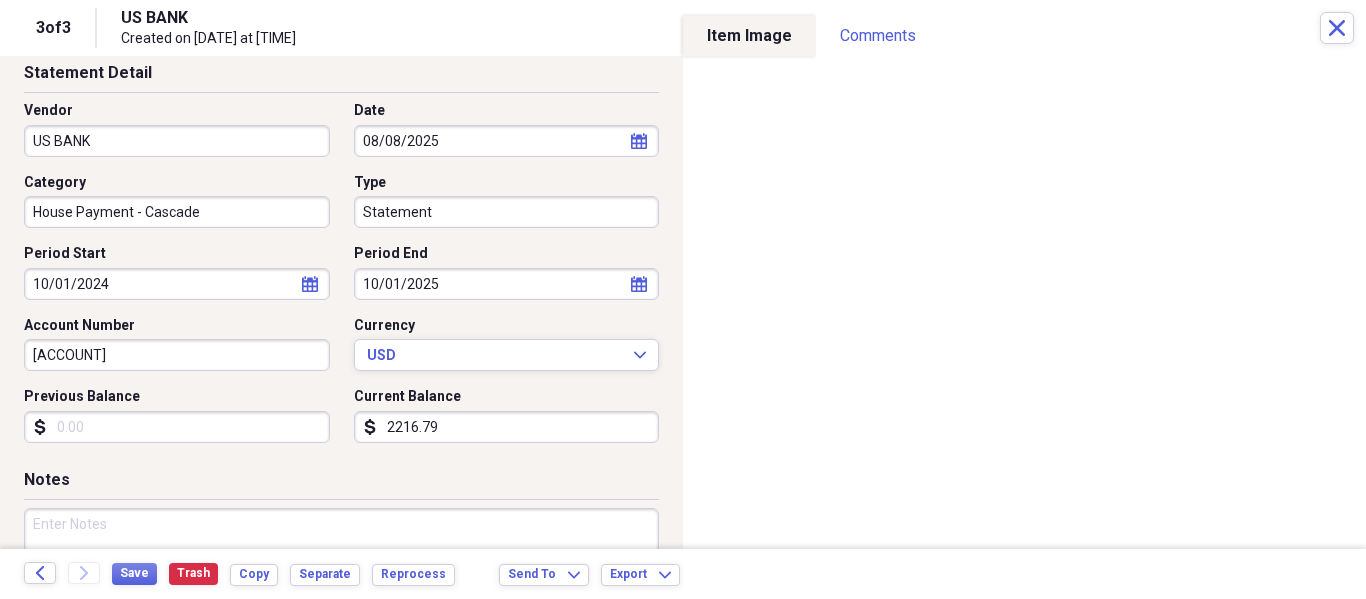 click on "Statement Detail Vendor US BANK Date [DATE] calendar Calendar Category House Payment - Cascade Type Statement Period Start [DATE] calendar Calendar Period End [DATE] calendar Calendar Account Number [ACCOUNT] Currency USD Expand Previous Balance dollar-sign Current Balance dollar-sign [AMOUNT]" at bounding box center (341, 265) 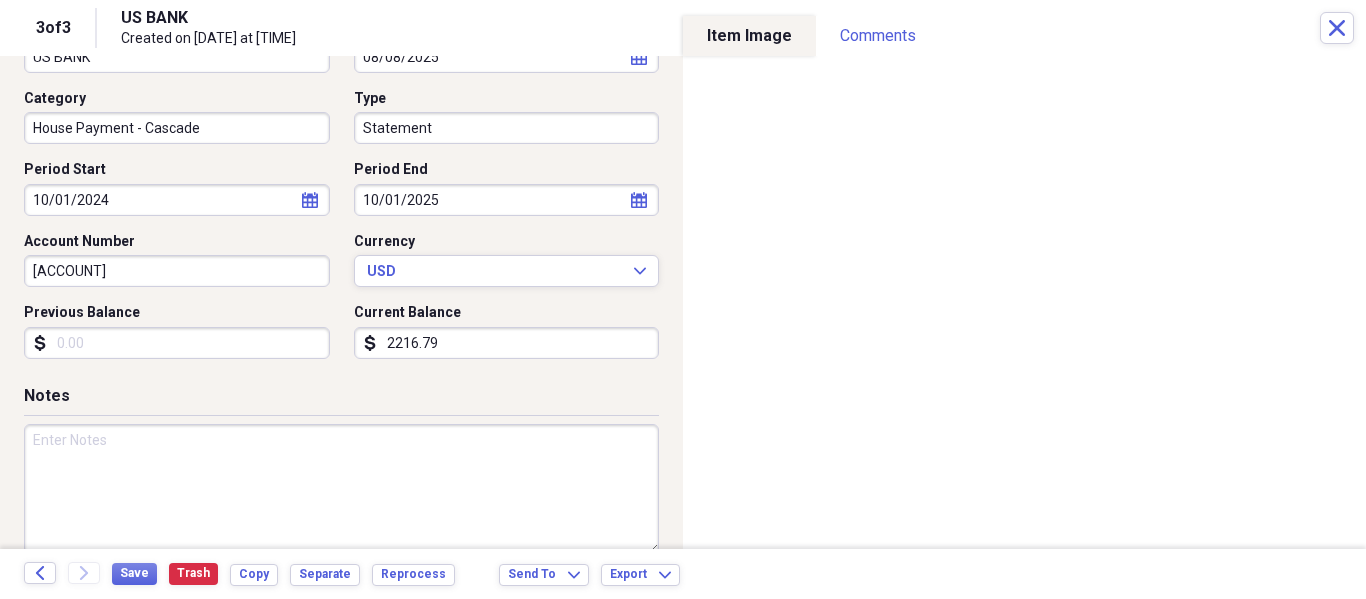 scroll, scrollTop: 215, scrollLeft: 0, axis: vertical 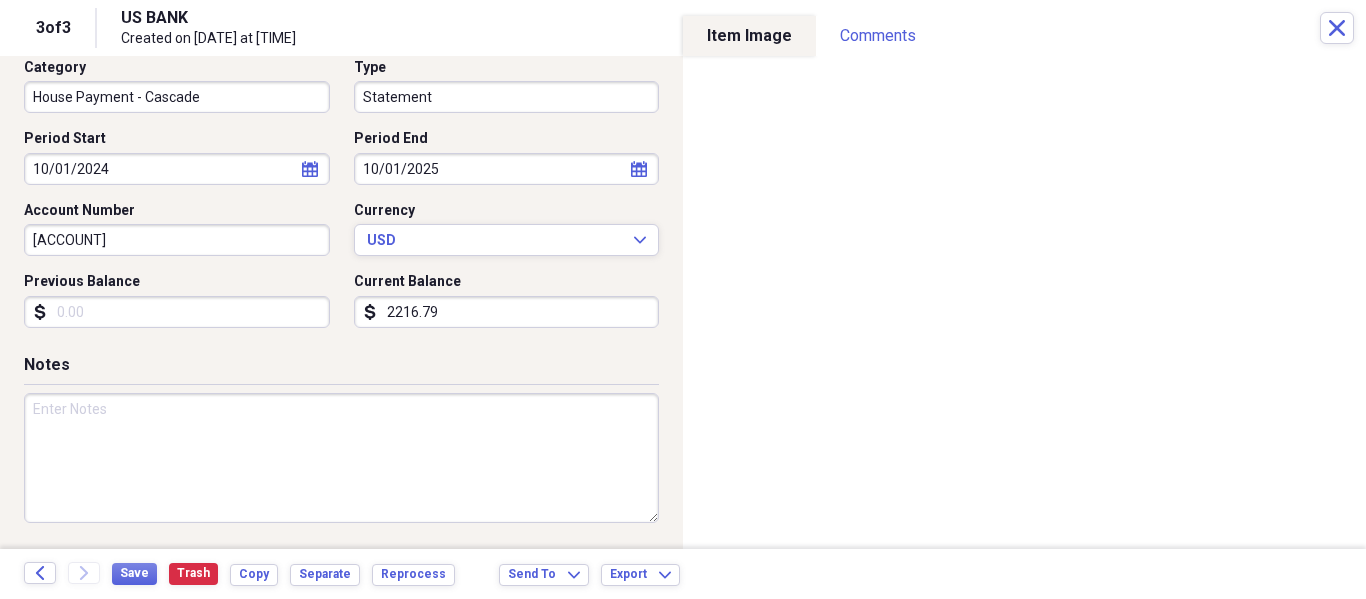 click at bounding box center (341, 458) 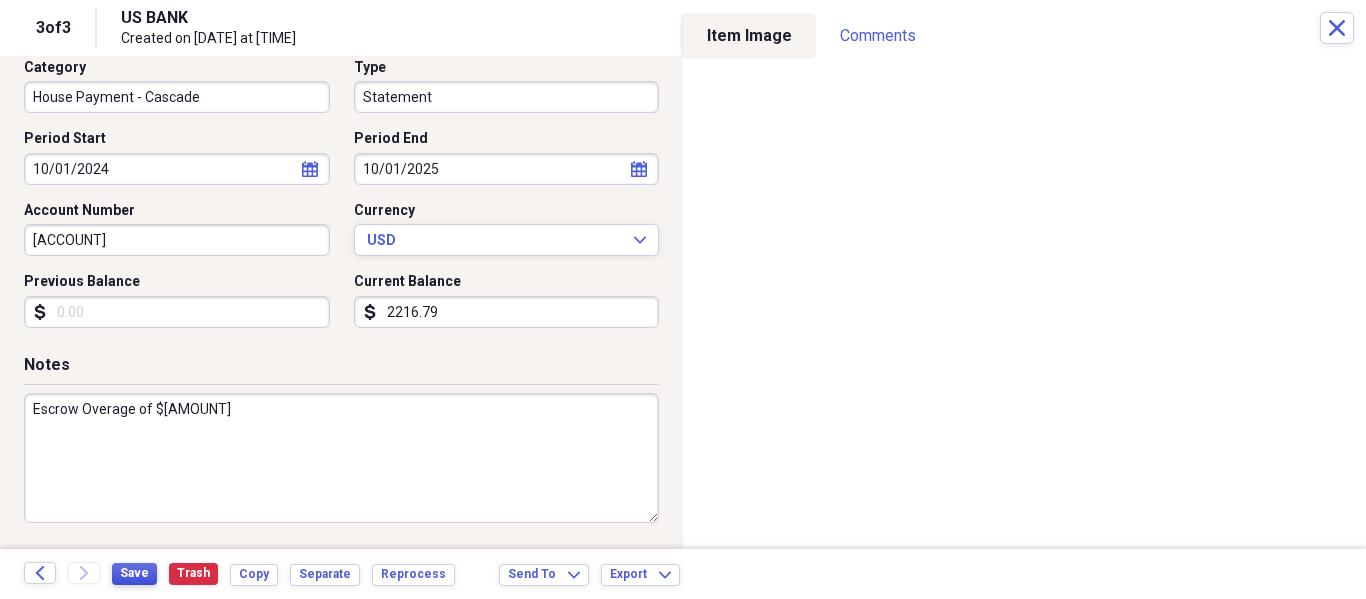 type on "Escrow Overage of $[AMOUNT]" 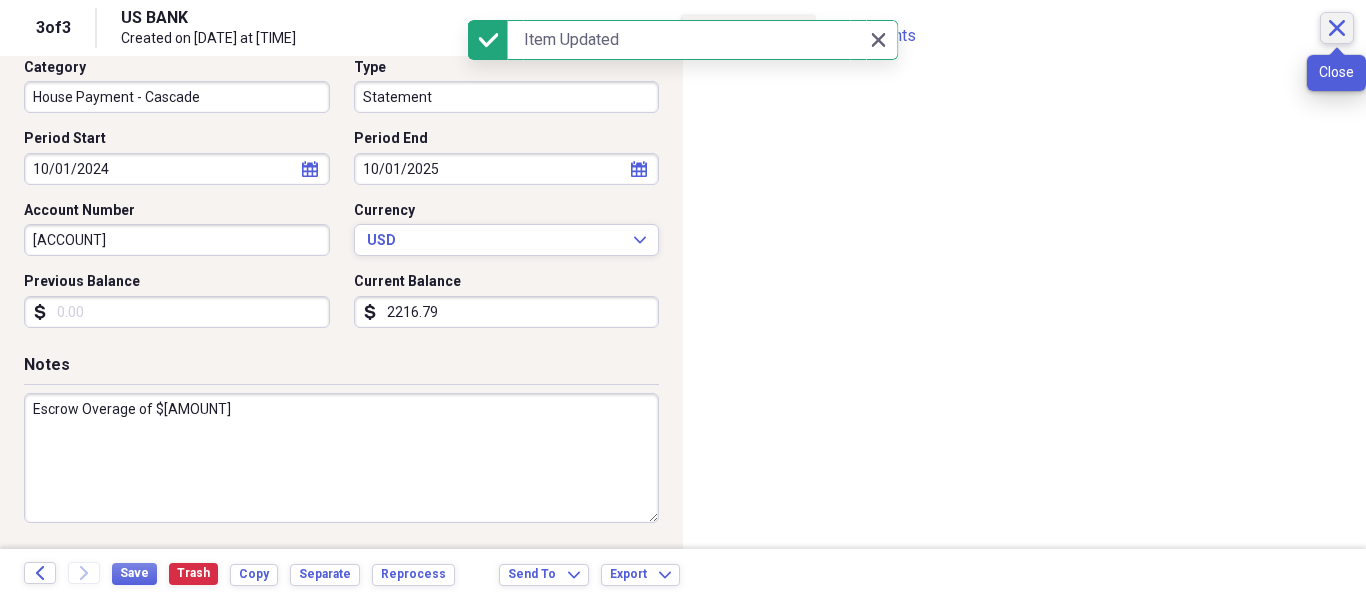 click on "Close" at bounding box center [1337, 28] 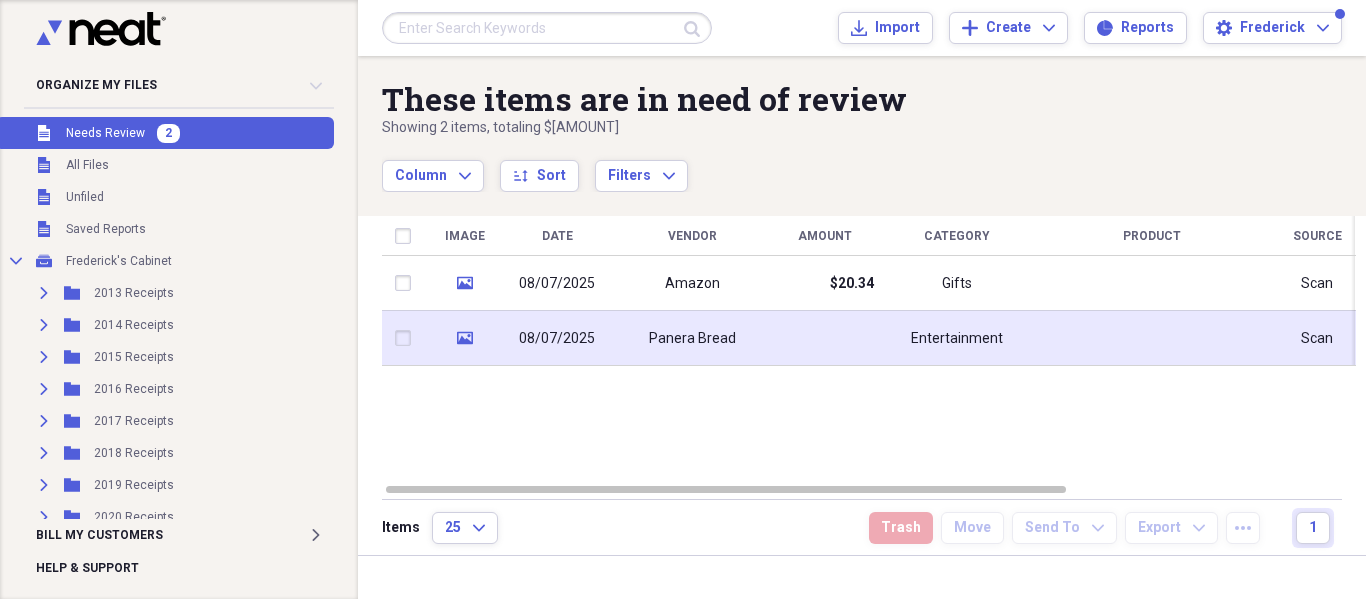 click on "Panera Bread" at bounding box center [692, 338] 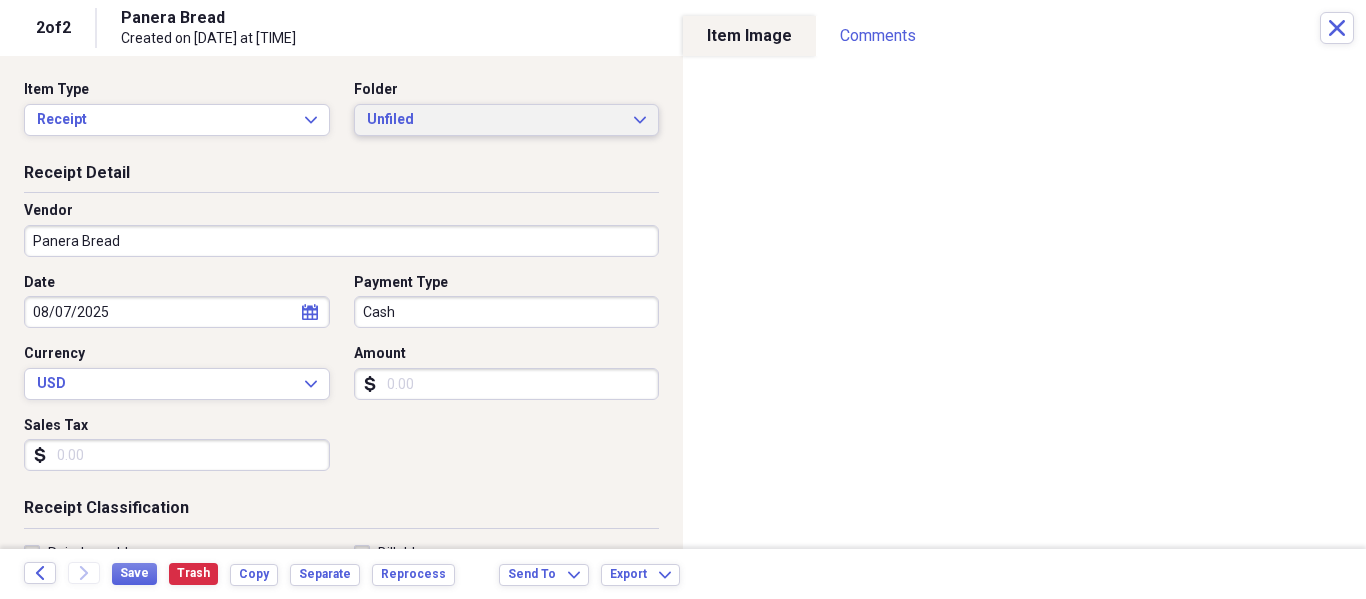 click on "Expand" 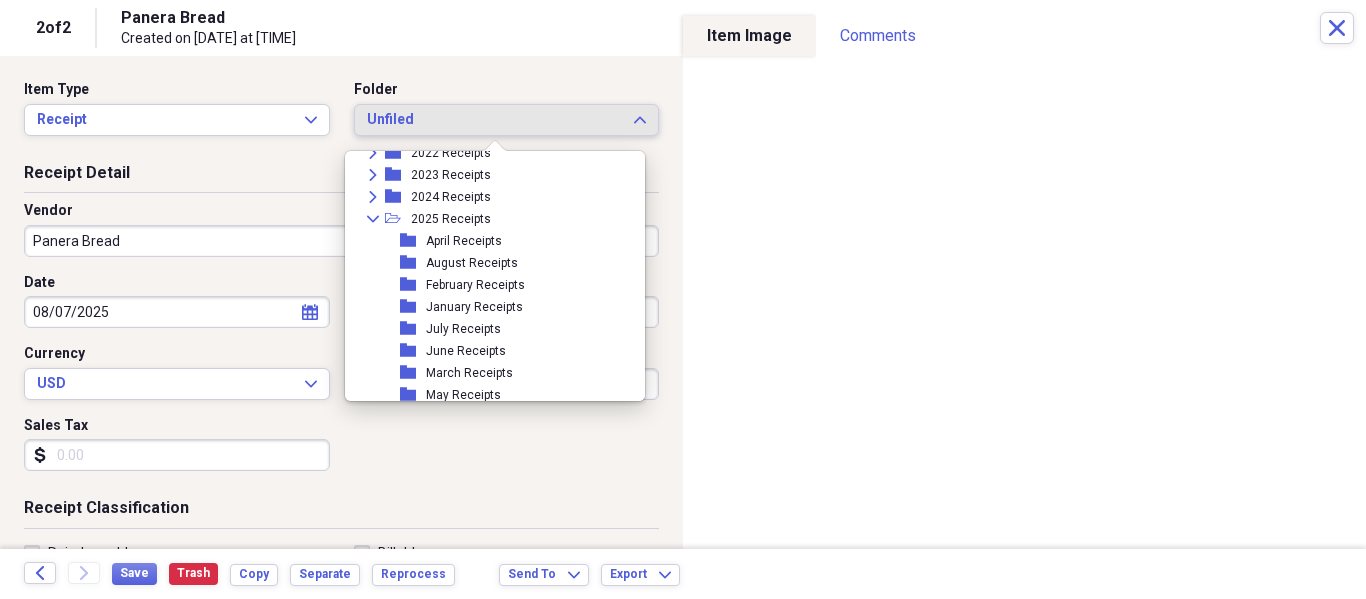 scroll, scrollTop: 300, scrollLeft: 0, axis: vertical 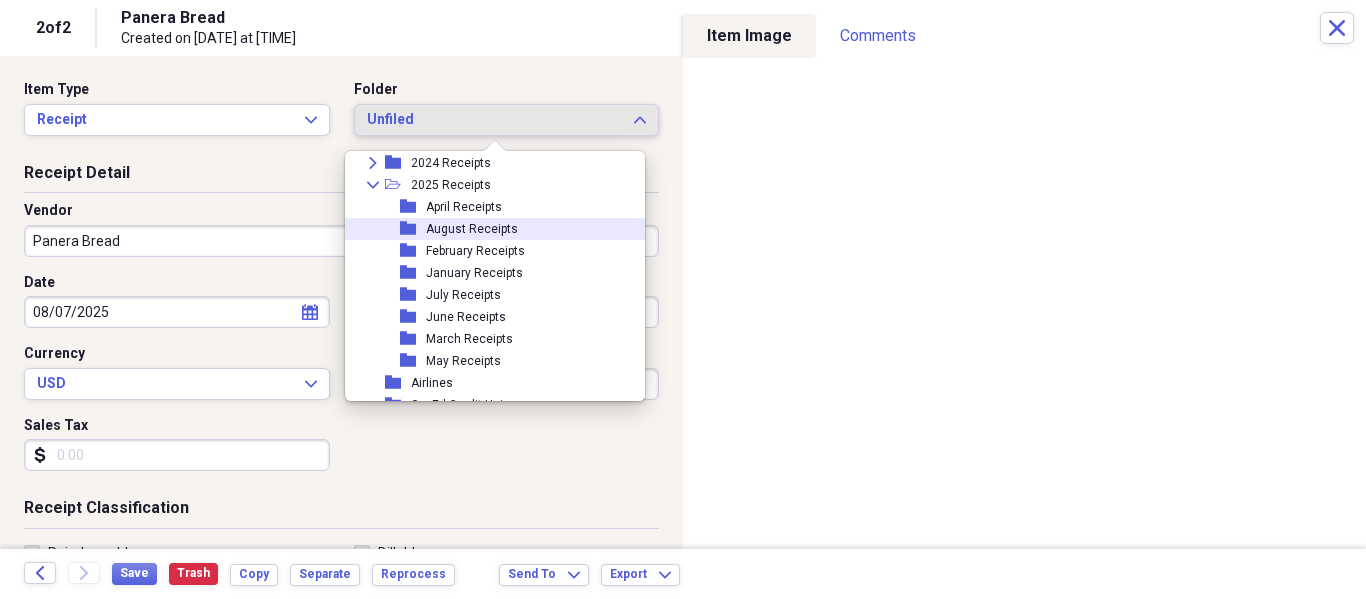 click on "August Receipts" at bounding box center (472, 229) 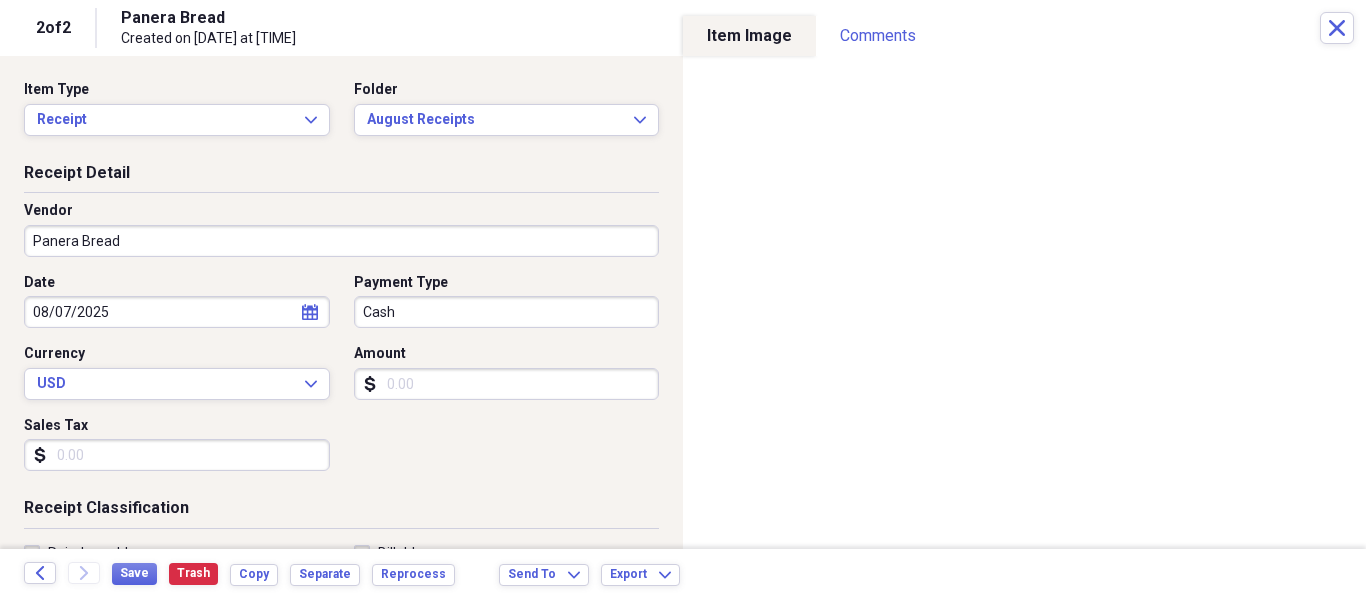 click on "Organize My Files 1 Collapse Unfiled Needs Review 1 Unfiled All Files Unfiled Unfiled Unfiled Saved Reports Collapse My Cabinet Frederick's Cabinet Add Folder Expand Folder 2013 Receipts Add Folder Expand Folder 2014 Receipts Add Folder Expand Folder 2015 Receipts Add Folder Expand Folder 2016 Receipts Add Folder Expand Folder 2017 Receipts Add Folder Expand Folder 2018 Receipts Add Folder Expand Folder 2019 Receipts Add Folder Expand Folder 2020 Receipts Add Folder Expand Folder 2021 Receipts Add Folder Expand Folder 2022 Receipts Add Folder Expand Folder 2023 Receipts Add Folder Expand Folder 2024 Receipts Add Folder Collapse Open Folder 2025 Receipts Add Folder Folder April Receipts Add Folder Folder August Receipts Add Folder Folder February Receipts Add Folder Folder January Receipts Add Folder Folder July Receipts Add Folder Folder June Receipts Add Folder Folder March Receipts Add Folder Folder May Receipts Add Folder Folder Airlines Add Folder Folder CapEd Credit Union Add Folder Folder Add Folder FCC" at bounding box center [683, 299] 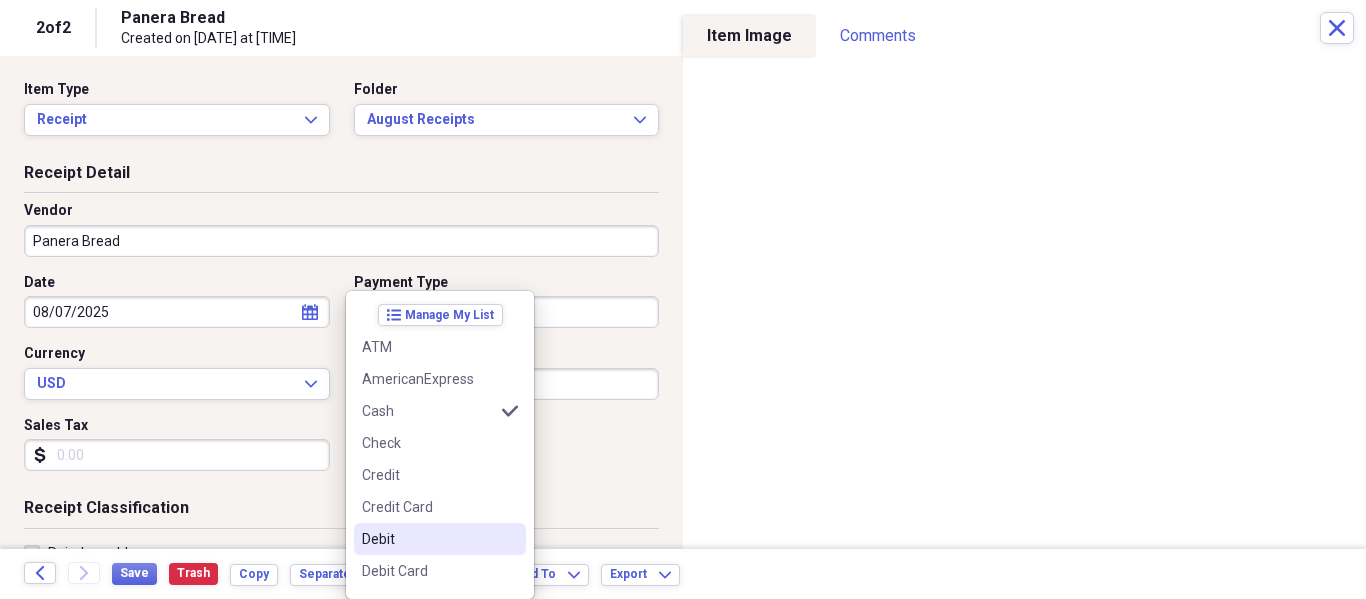 click on "Debit" at bounding box center [428, 539] 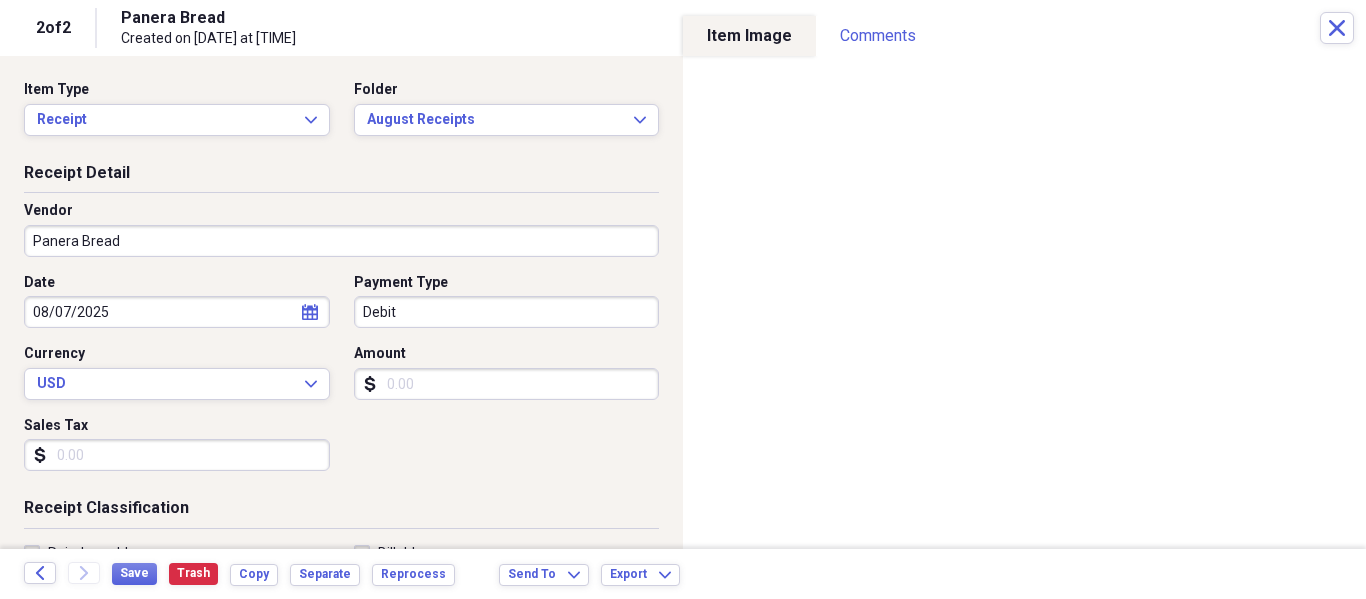 click on "Amount" at bounding box center (507, 384) 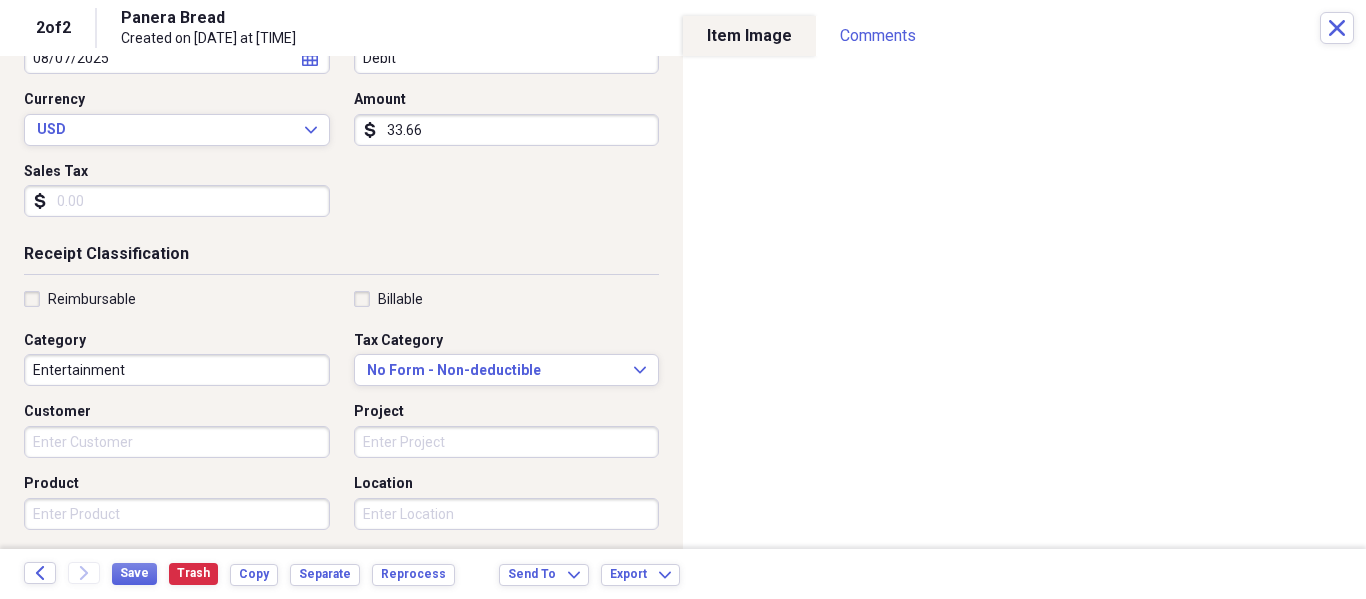 scroll, scrollTop: 300, scrollLeft: 0, axis: vertical 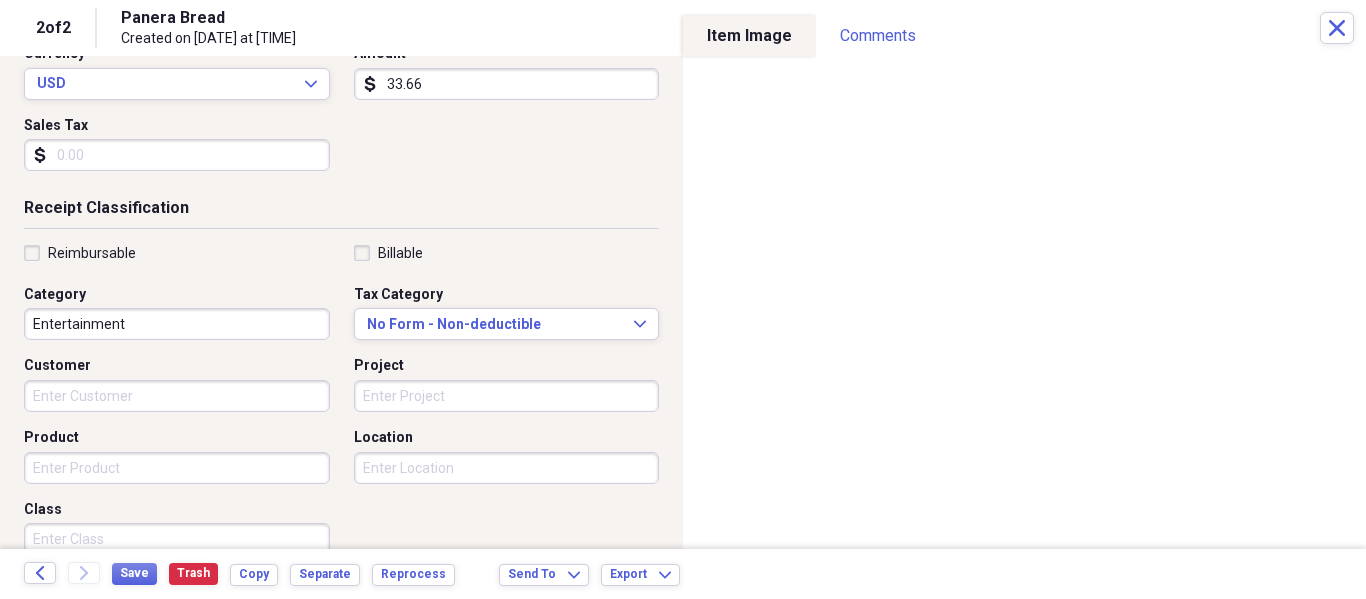 type on "33.66" 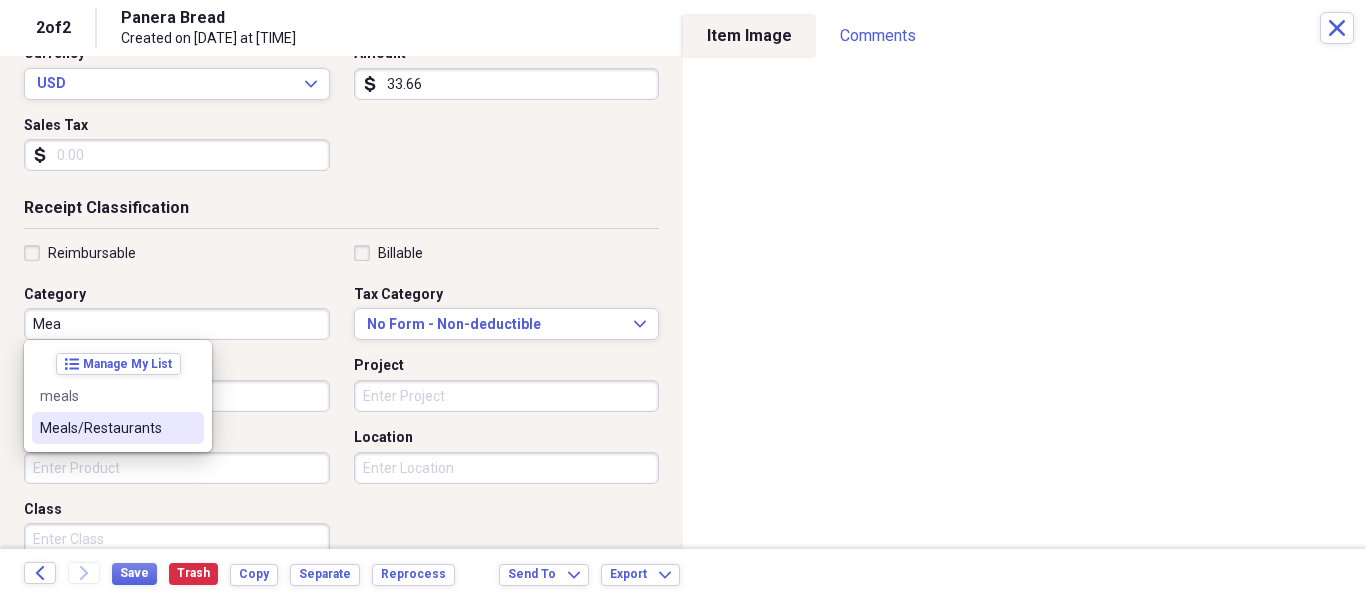 click on "Meals/Restaurants" at bounding box center (106, 428) 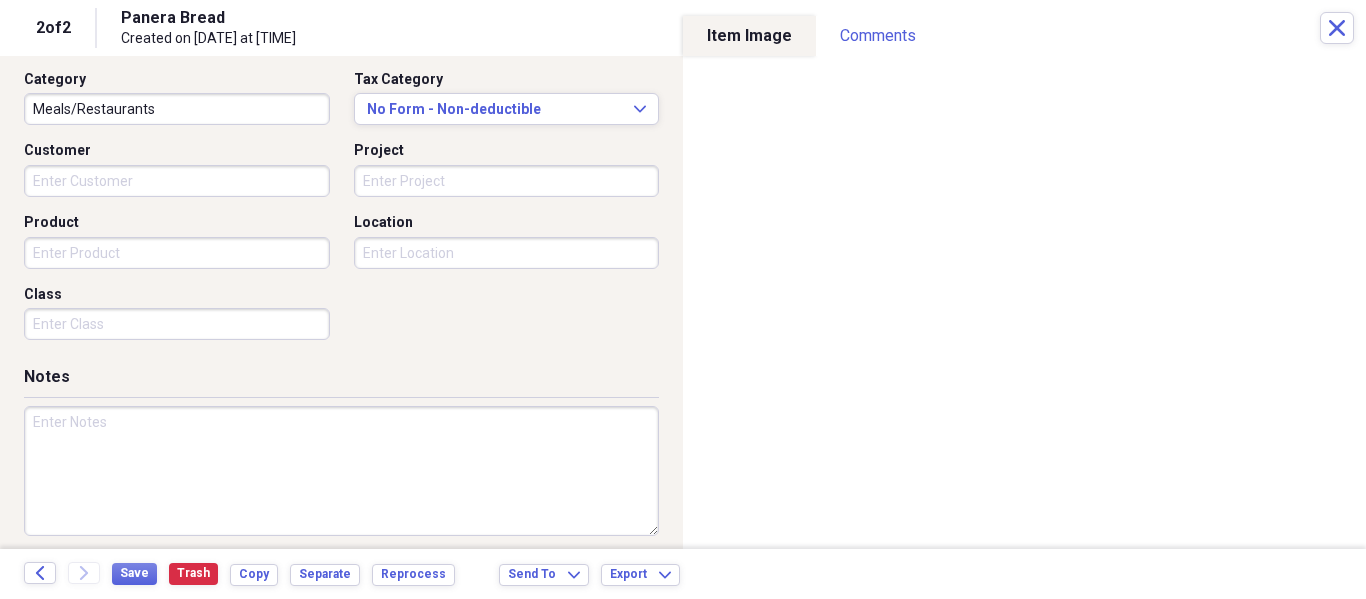 scroll, scrollTop: 528, scrollLeft: 0, axis: vertical 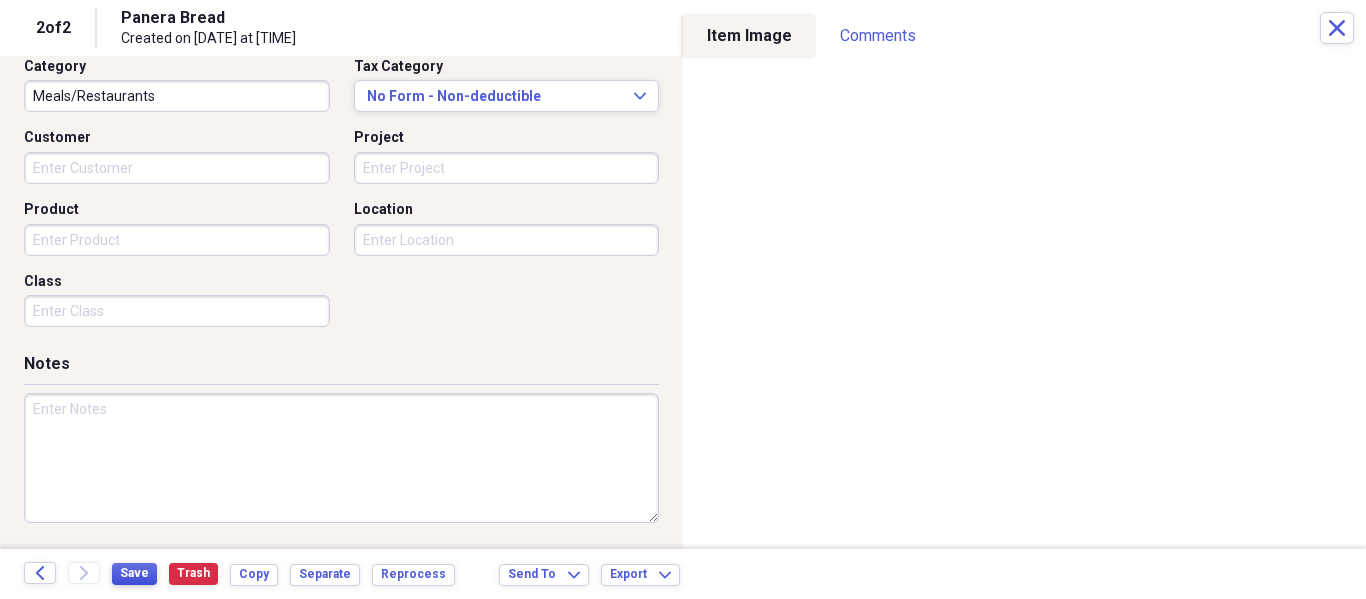 click on "Save" at bounding box center [134, 573] 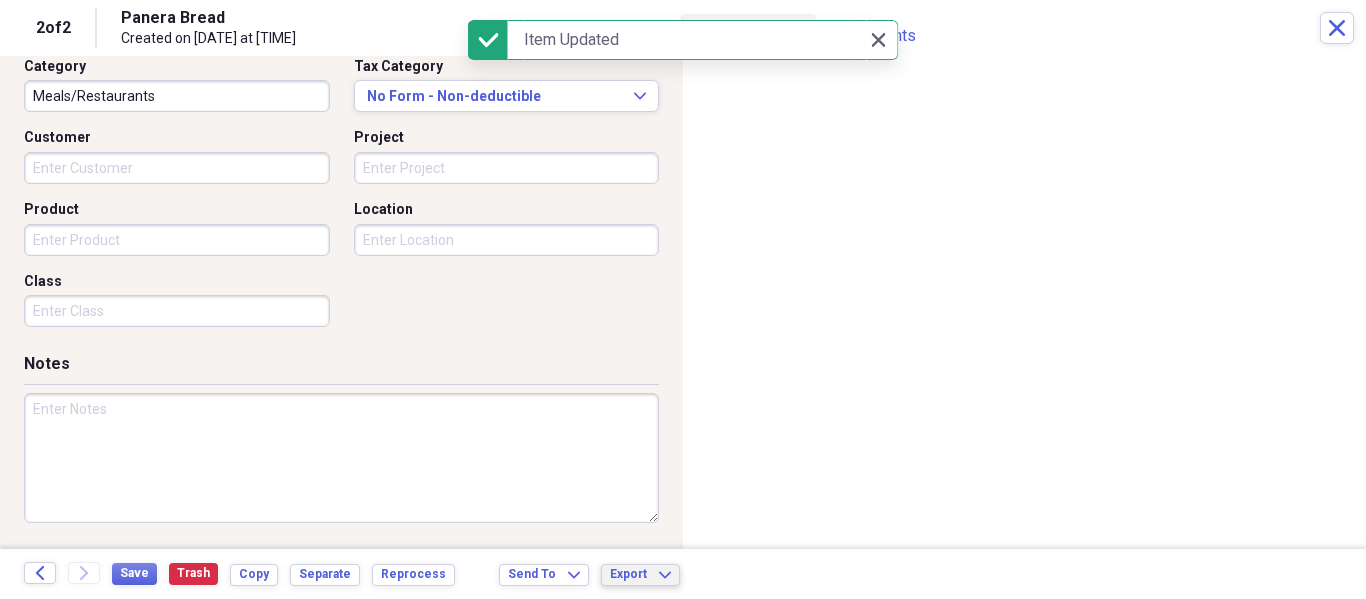 click on "Expand" 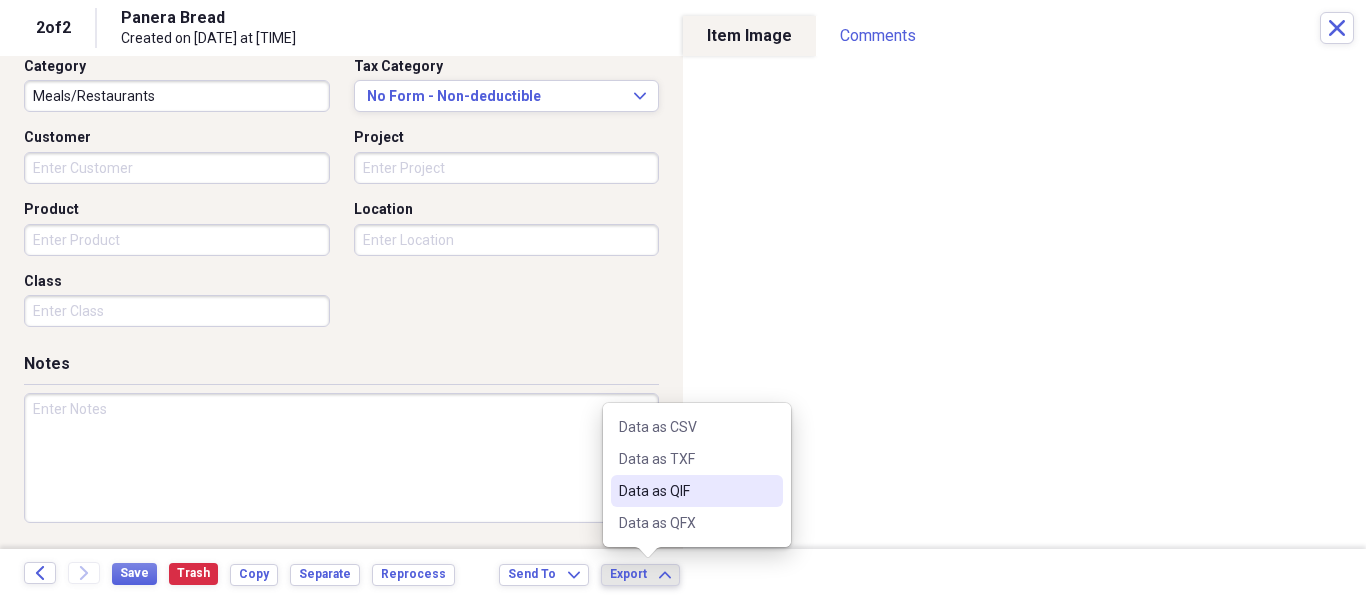 click on "Data as QIF" at bounding box center (685, 491) 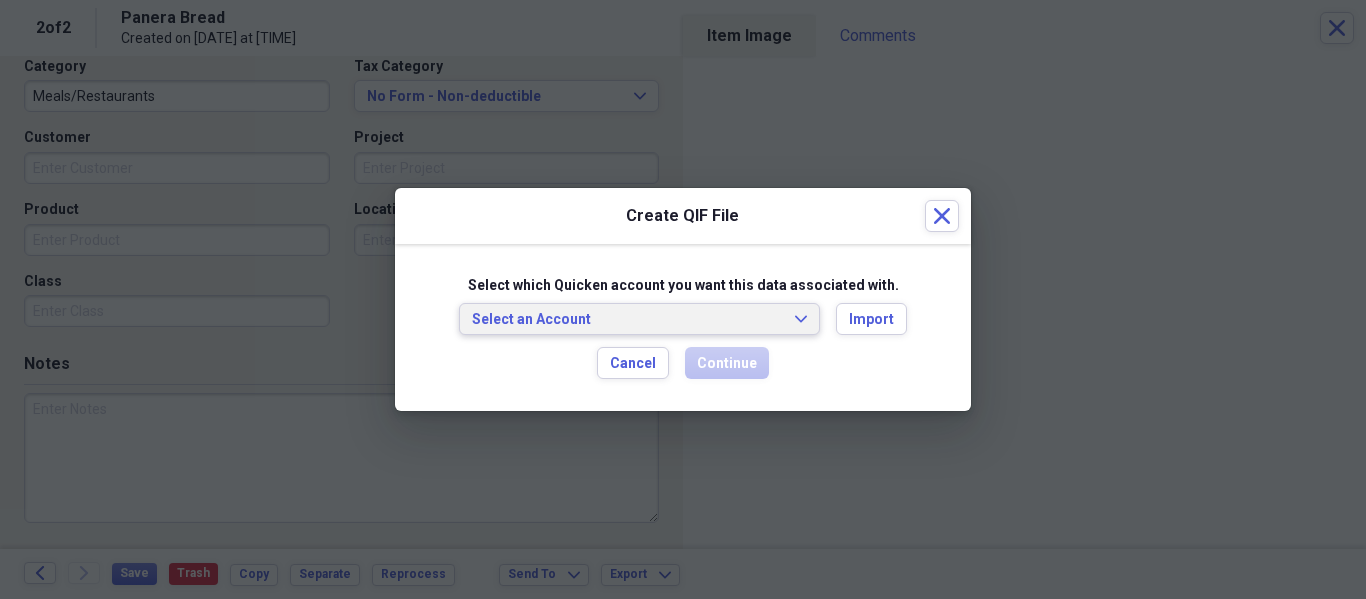 click on "Expand" 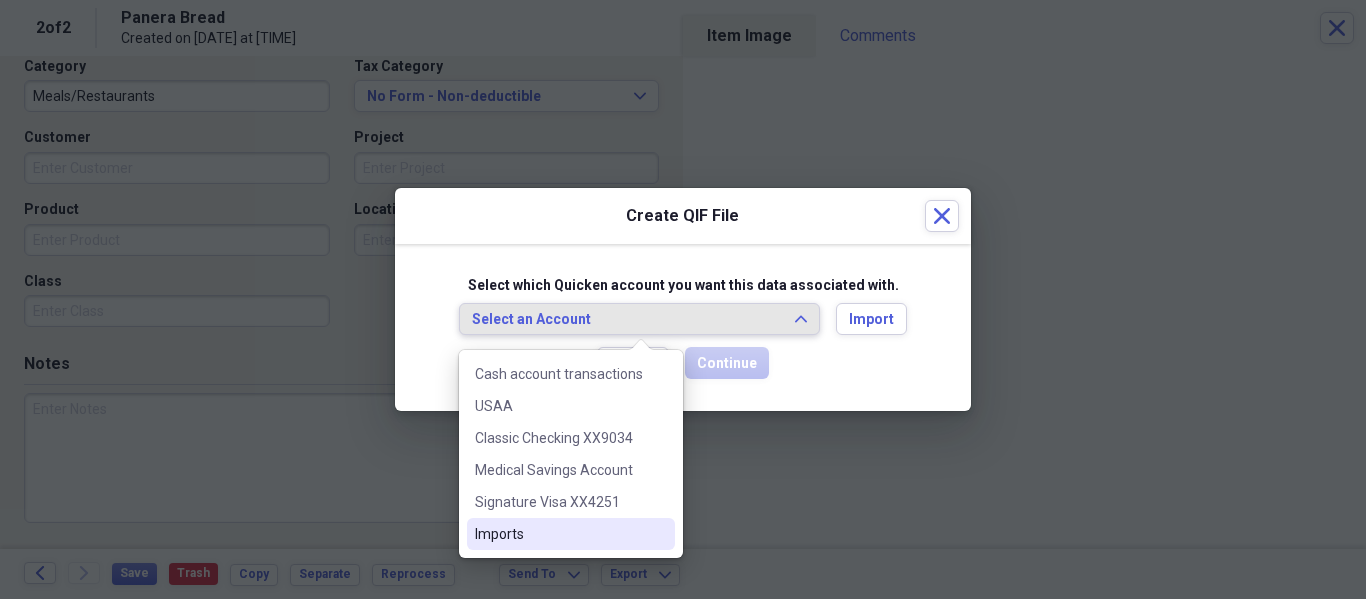 click on "Imports" at bounding box center (571, 534) 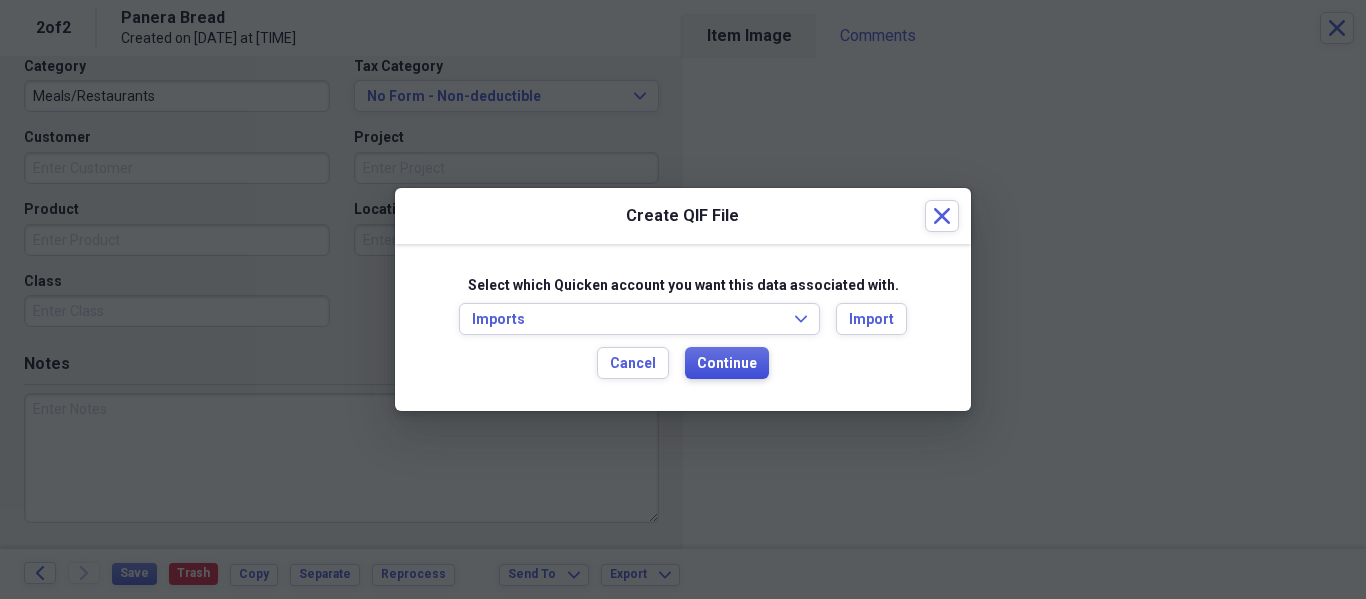click on "Continue" at bounding box center [727, 364] 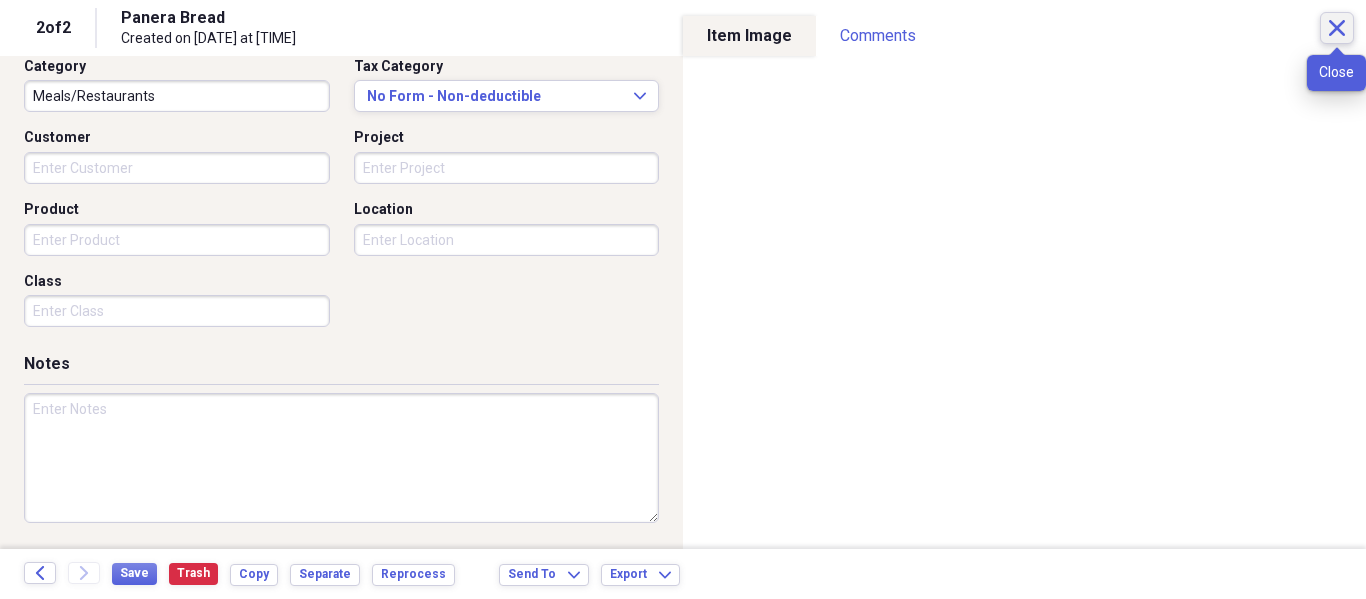 click on "Close" 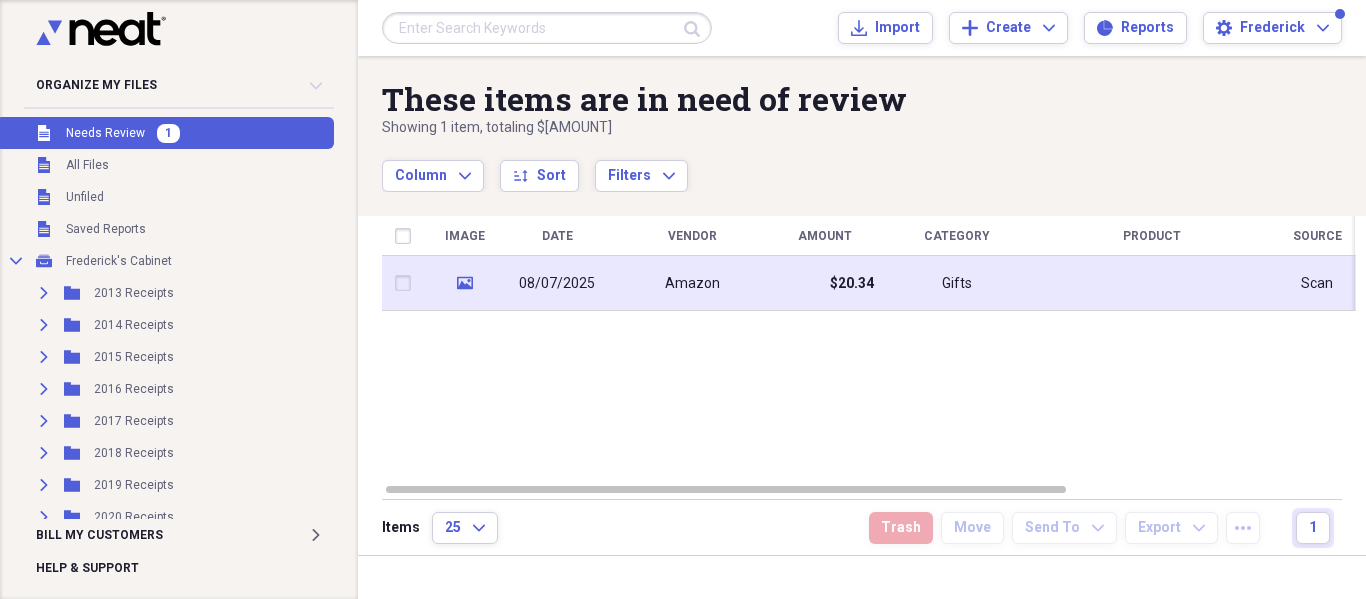 click on "Amazon" at bounding box center [692, 283] 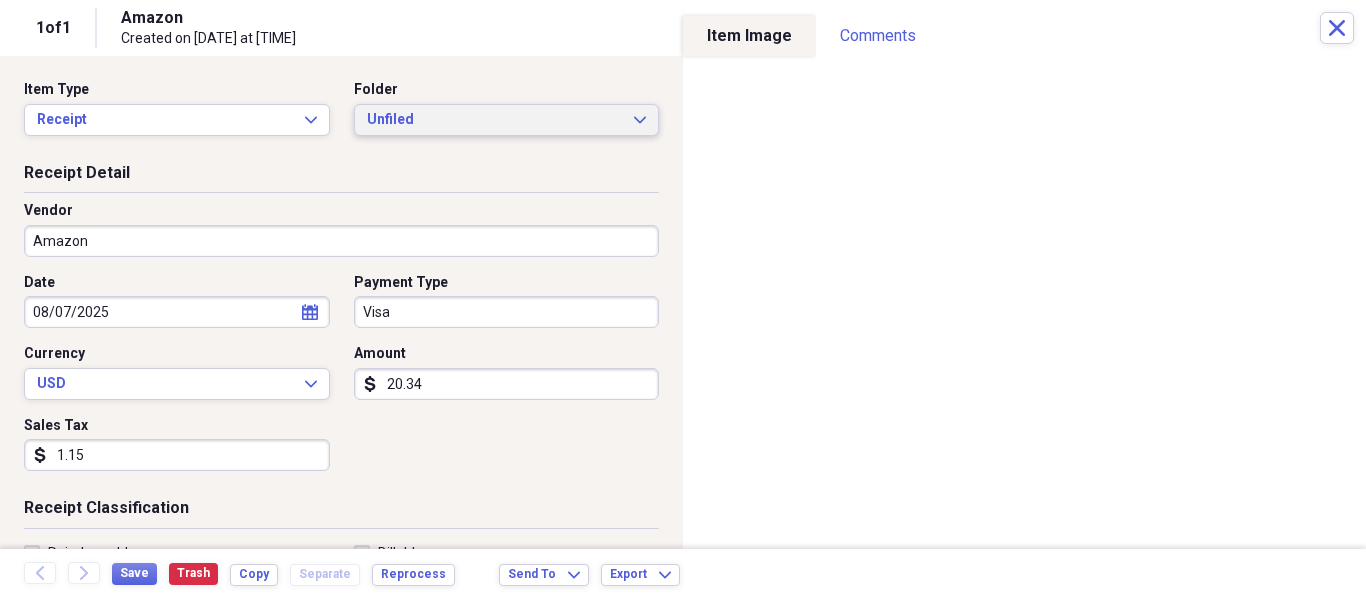 click on "Expand" 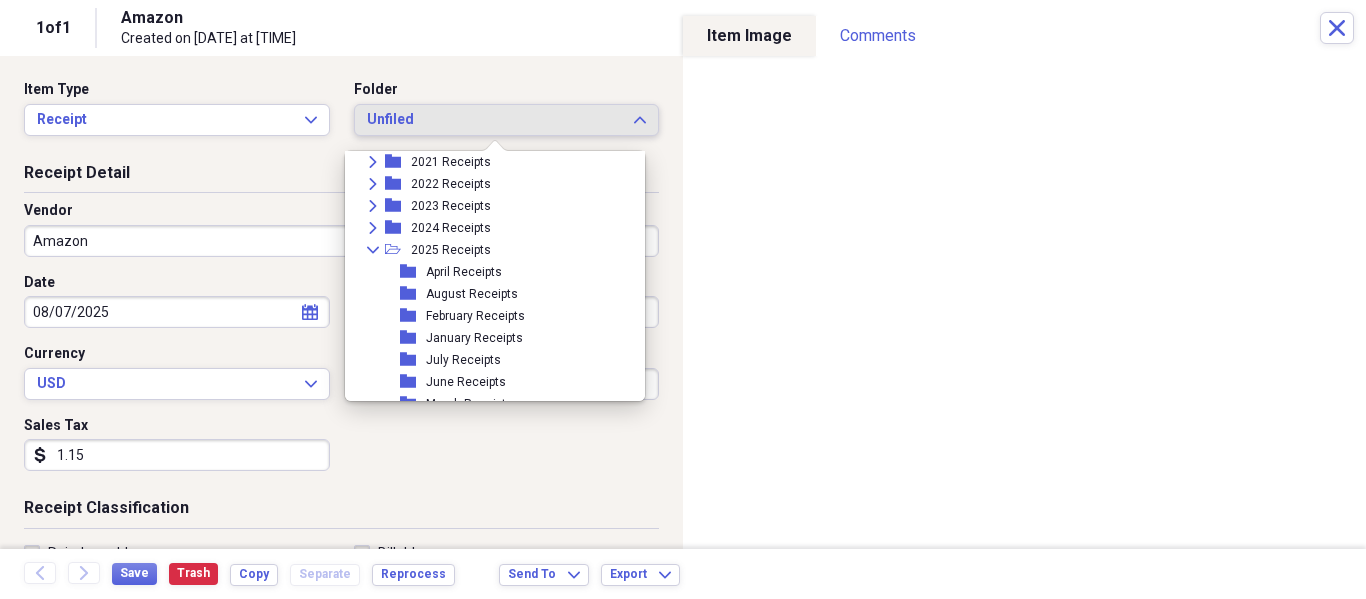 scroll, scrollTop: 300, scrollLeft: 0, axis: vertical 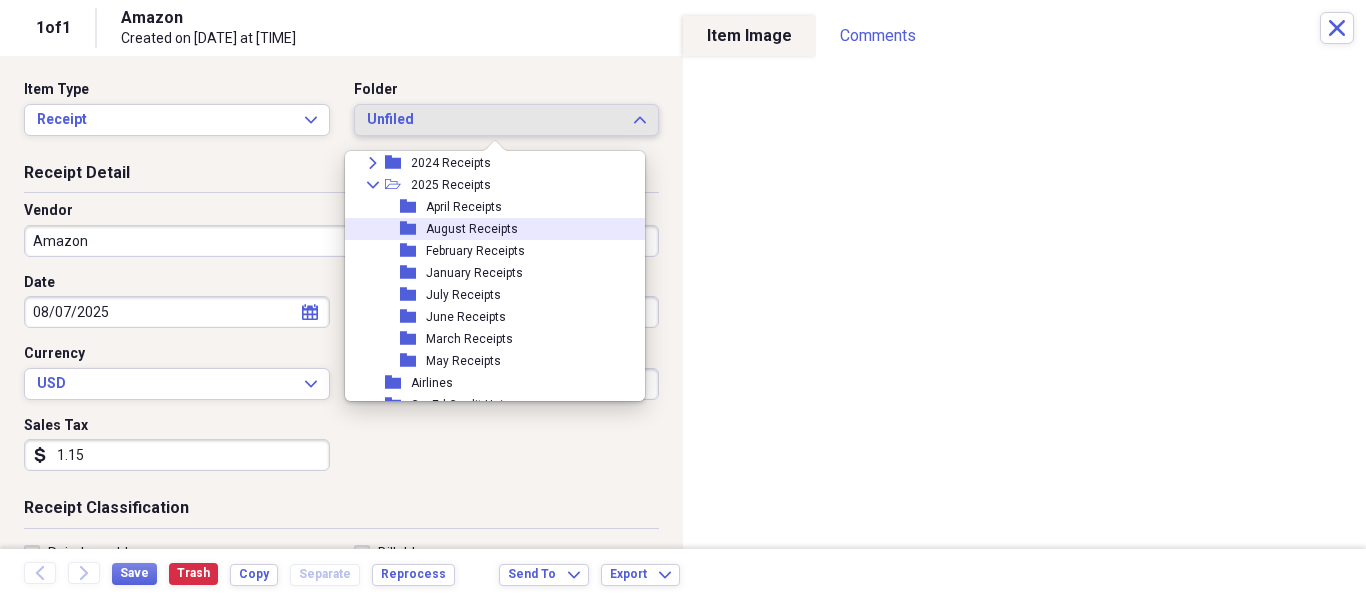 click on "August Receipts" at bounding box center [472, 229] 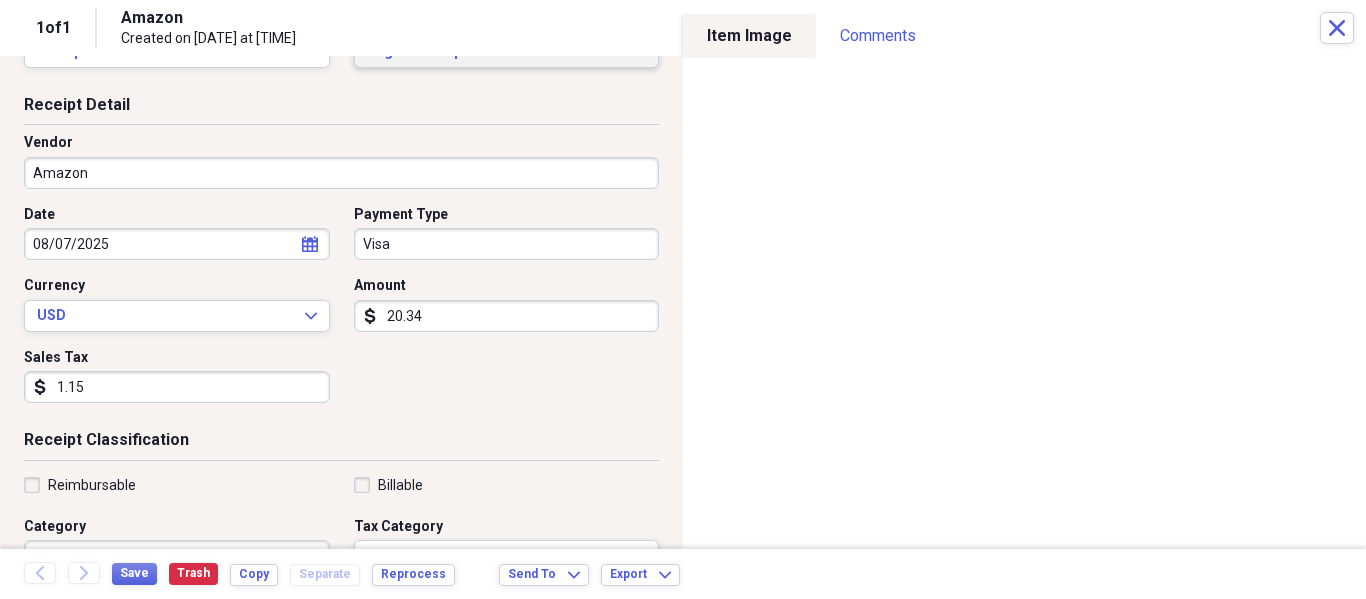 scroll, scrollTop: 100, scrollLeft: 0, axis: vertical 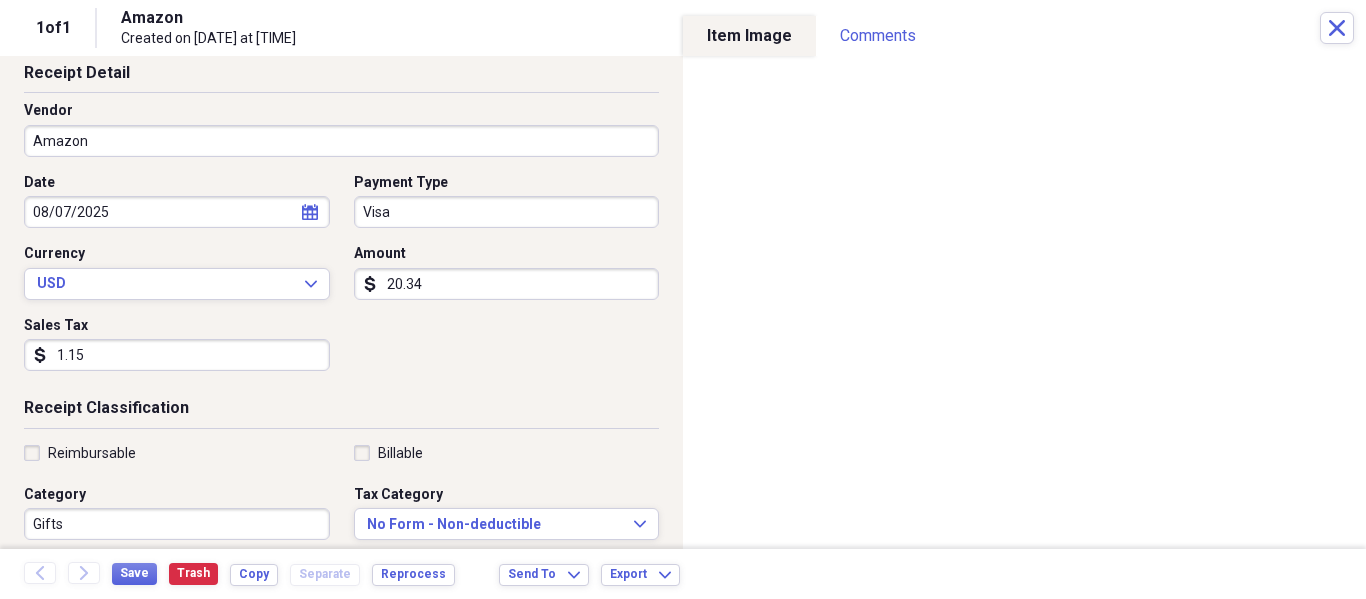 click on "Visa" at bounding box center [507, 212] 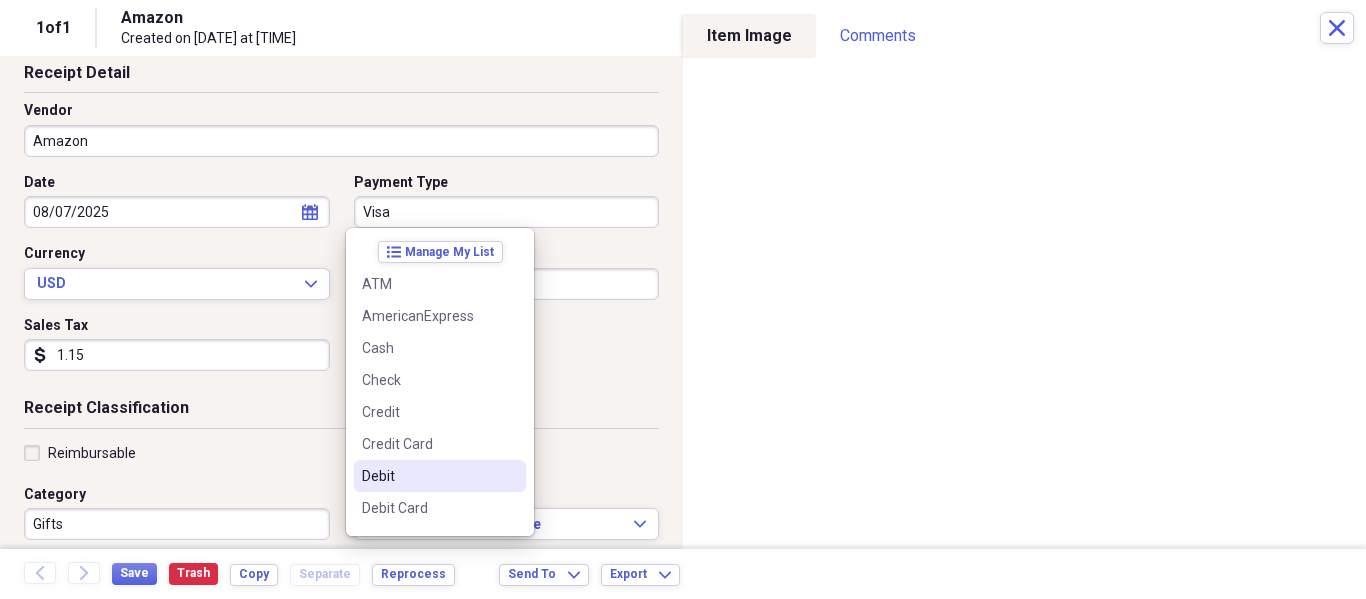 click on "Debit" at bounding box center (440, 476) 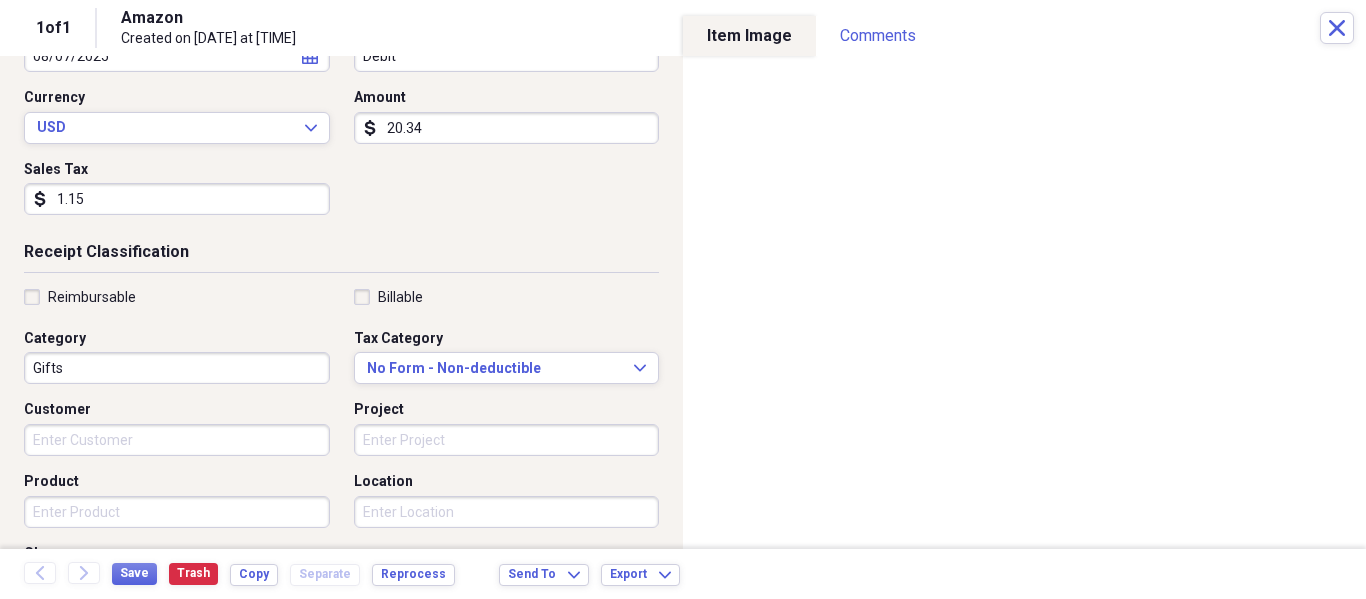 scroll, scrollTop: 300, scrollLeft: 0, axis: vertical 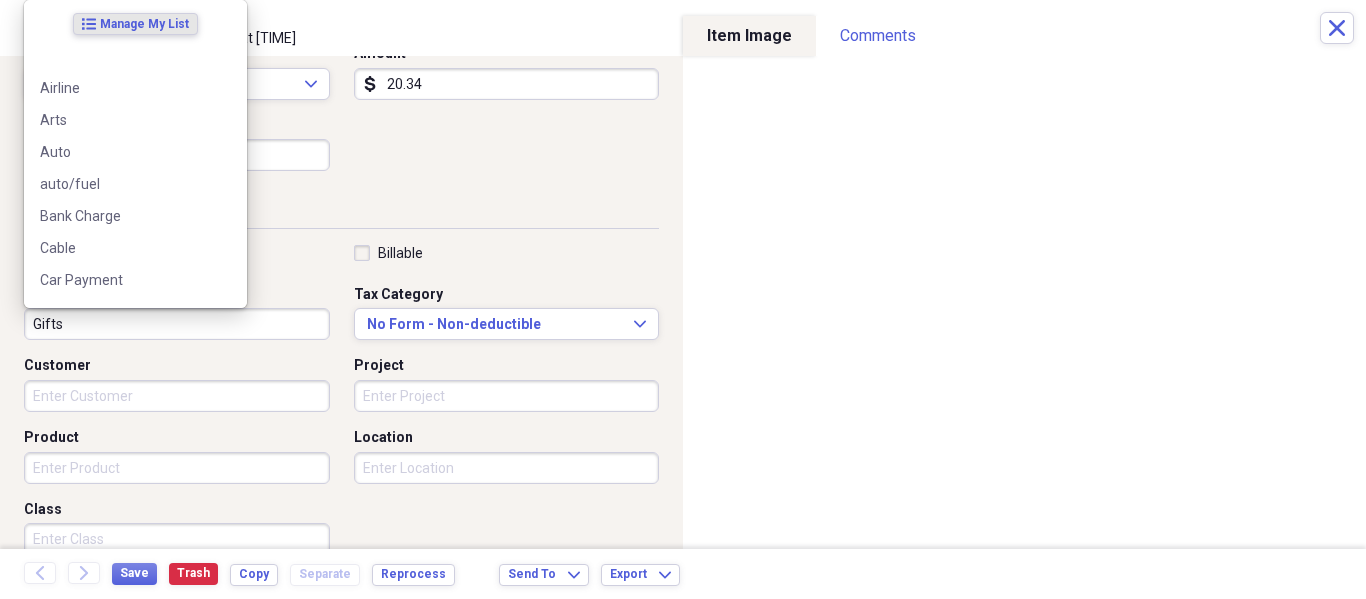 click on "Gifts" at bounding box center [177, 324] 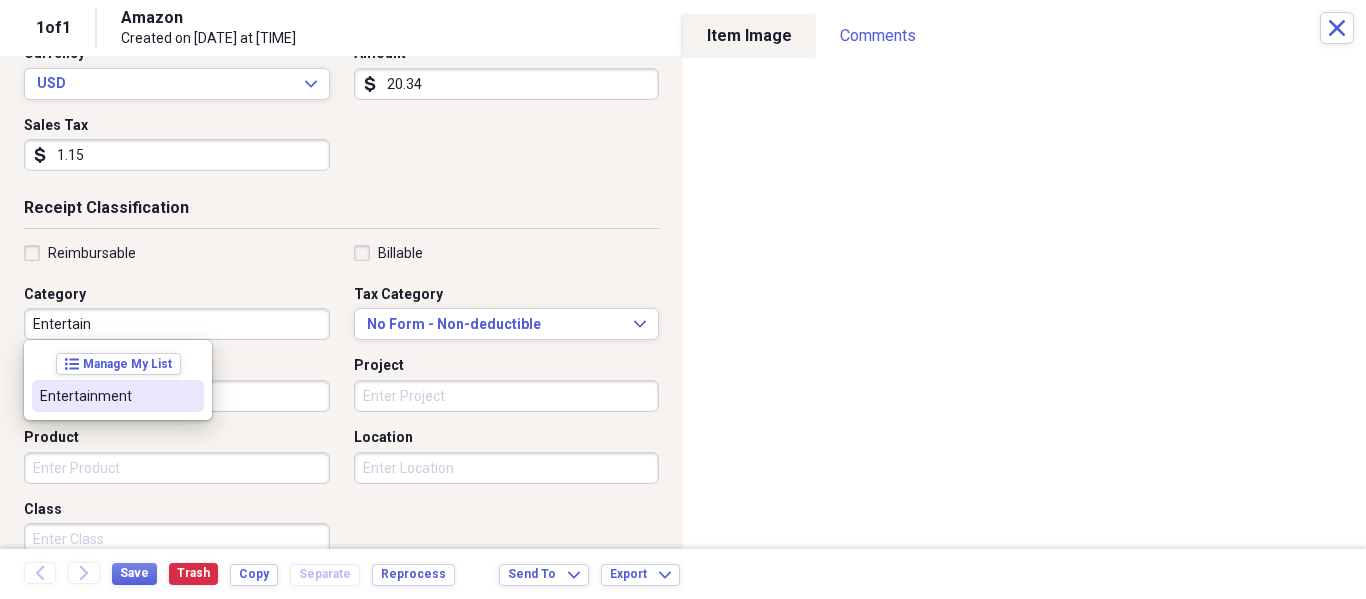 click on "Entertainment" at bounding box center [106, 396] 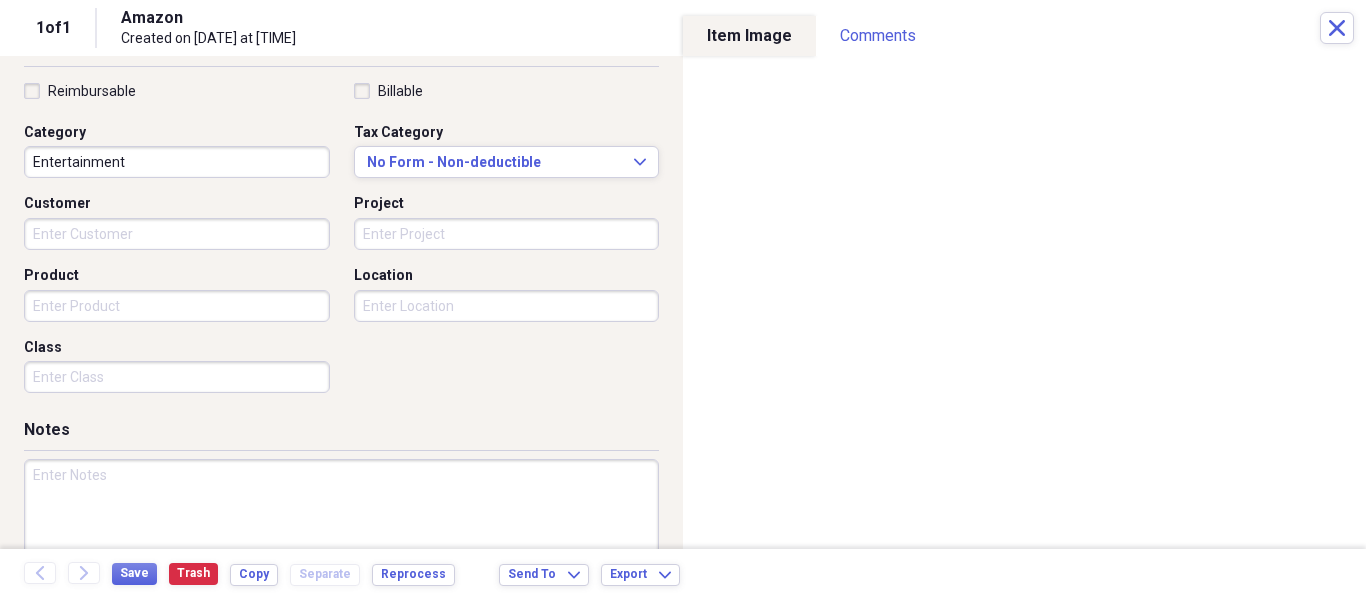 scroll, scrollTop: 500, scrollLeft: 0, axis: vertical 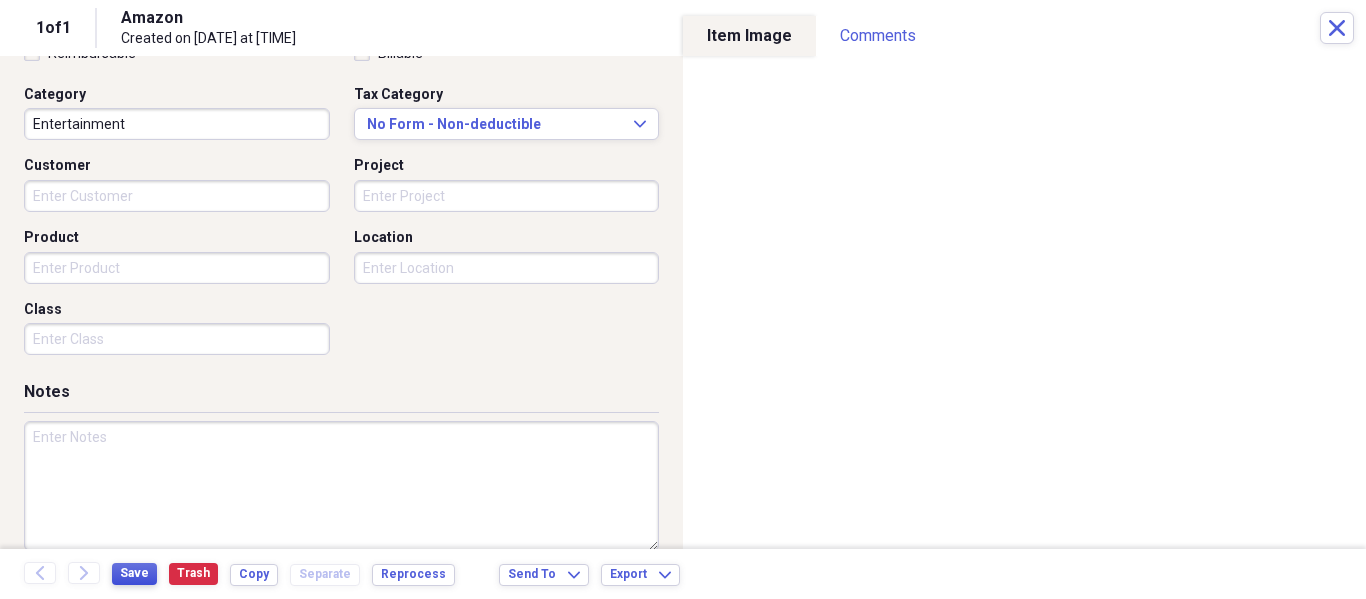 click on "Save" at bounding box center (134, 573) 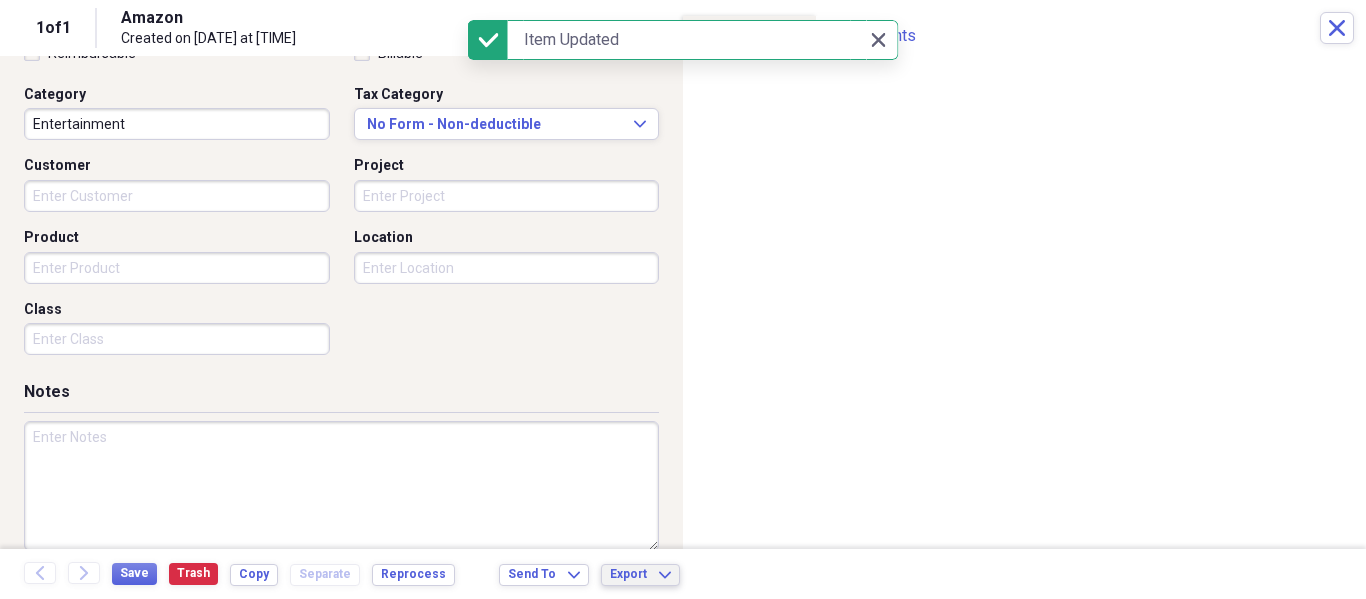 click on "Expand" 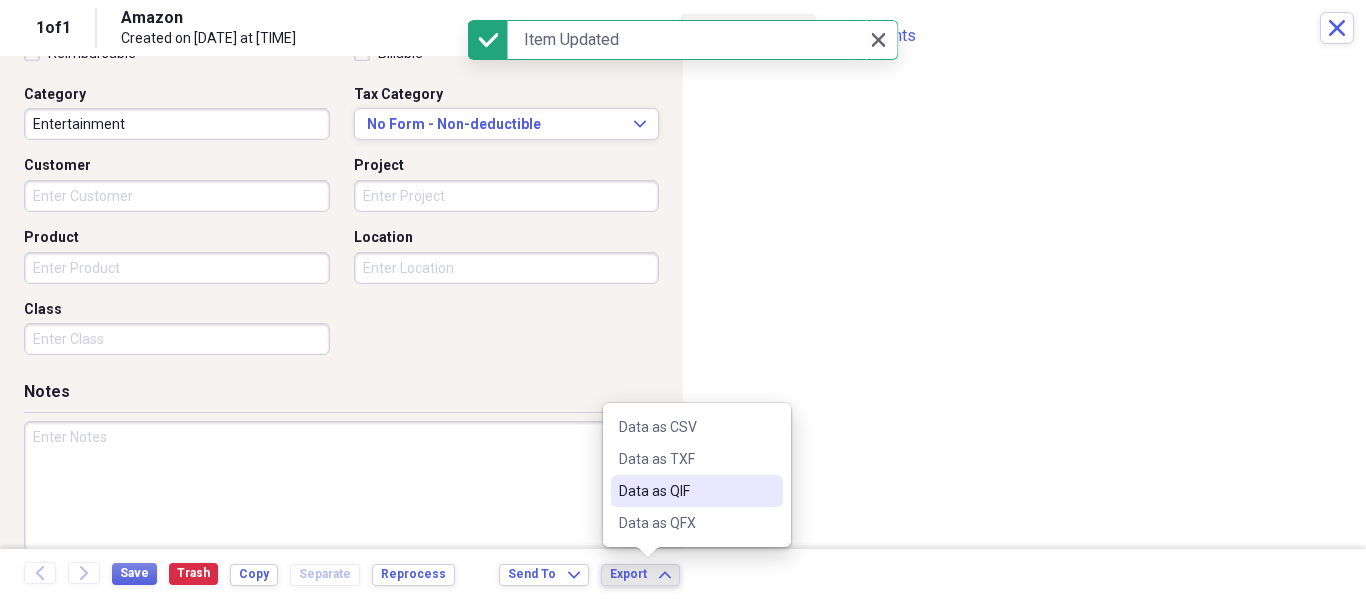 click on "Data as QIF" at bounding box center (685, 491) 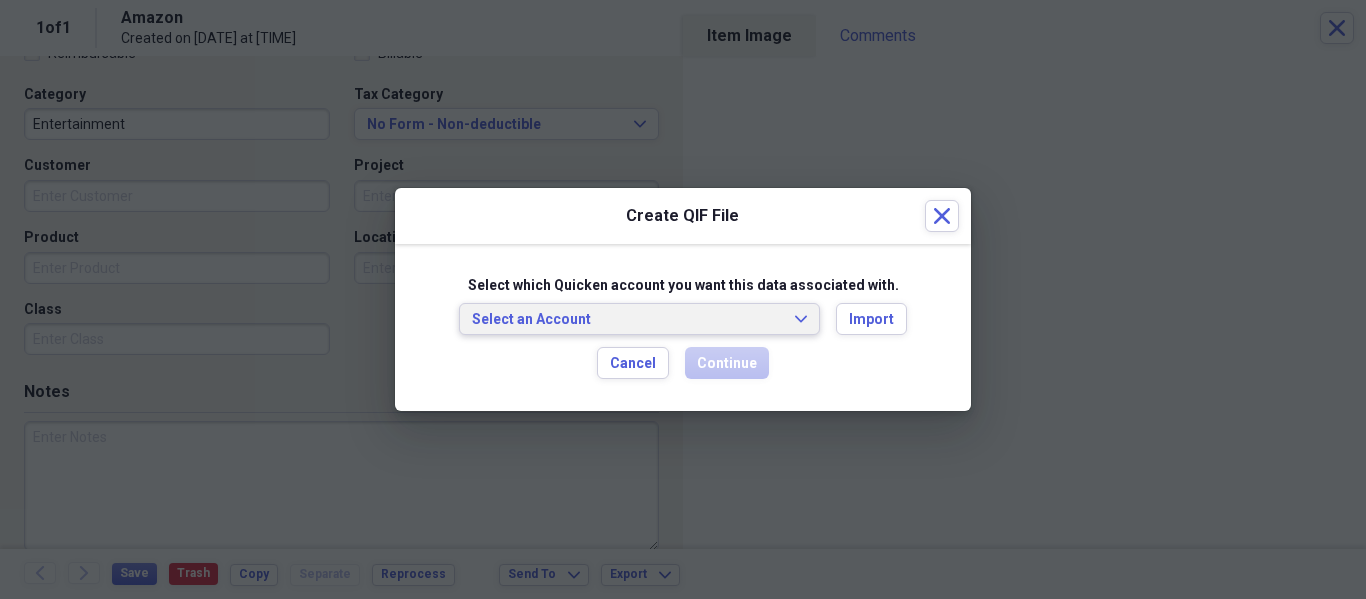 click on "Expand" 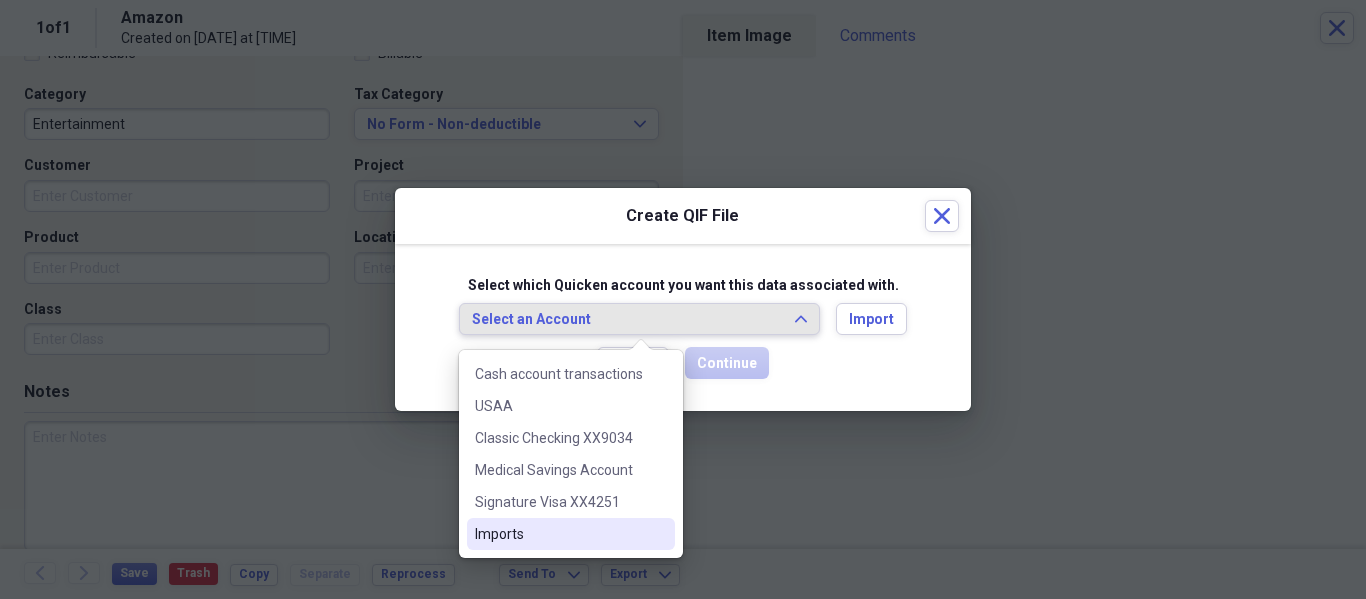 click on "Imports" at bounding box center (559, 534) 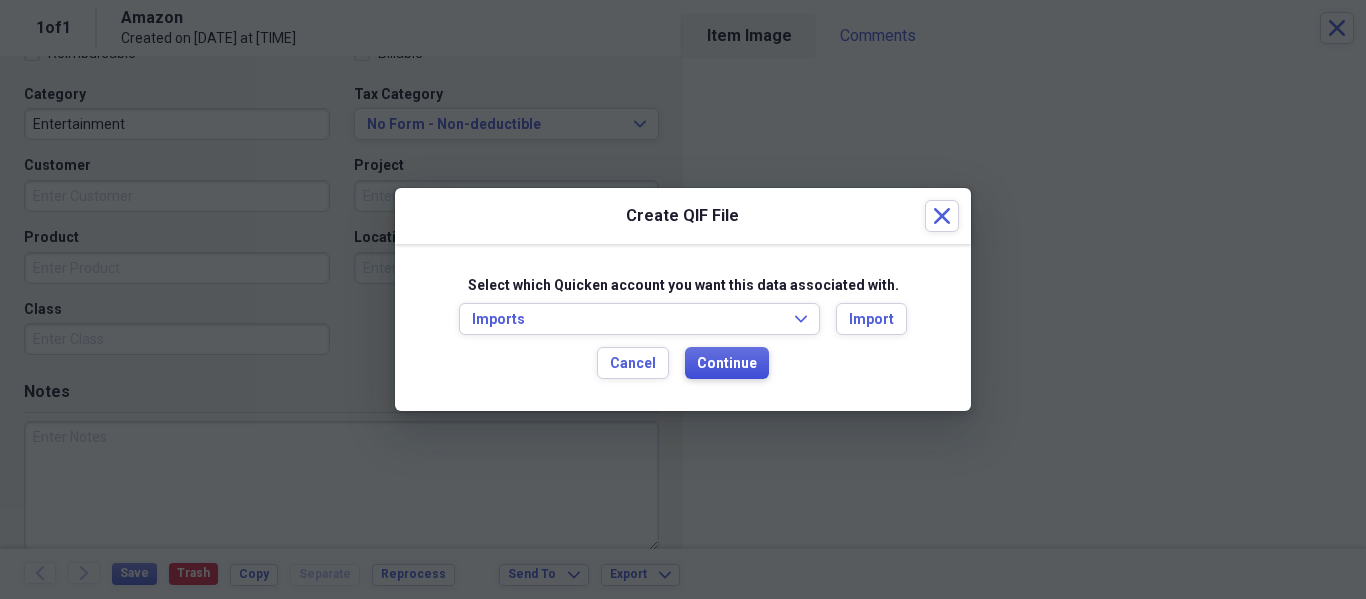 click on "Continue" at bounding box center (727, 364) 